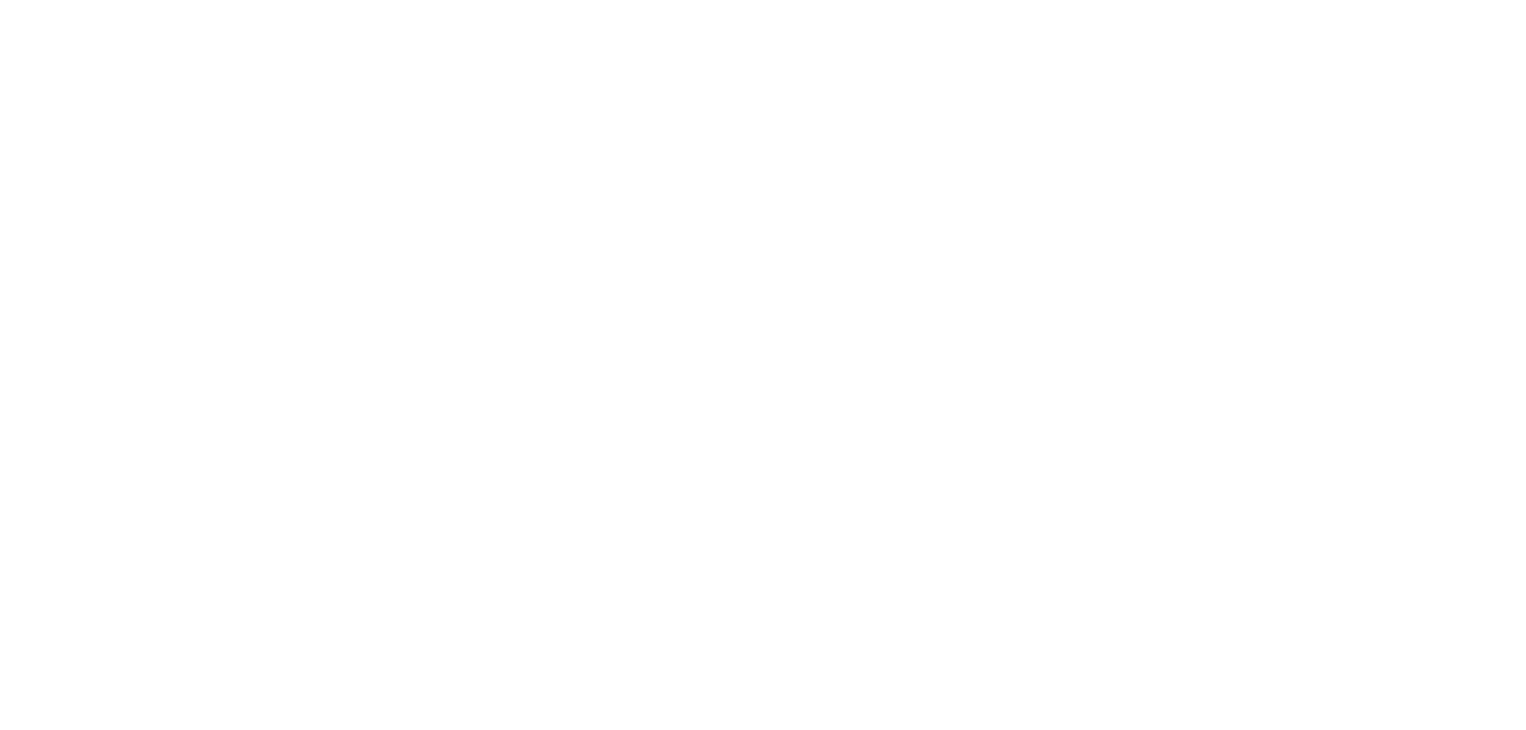 scroll, scrollTop: 0, scrollLeft: 0, axis: both 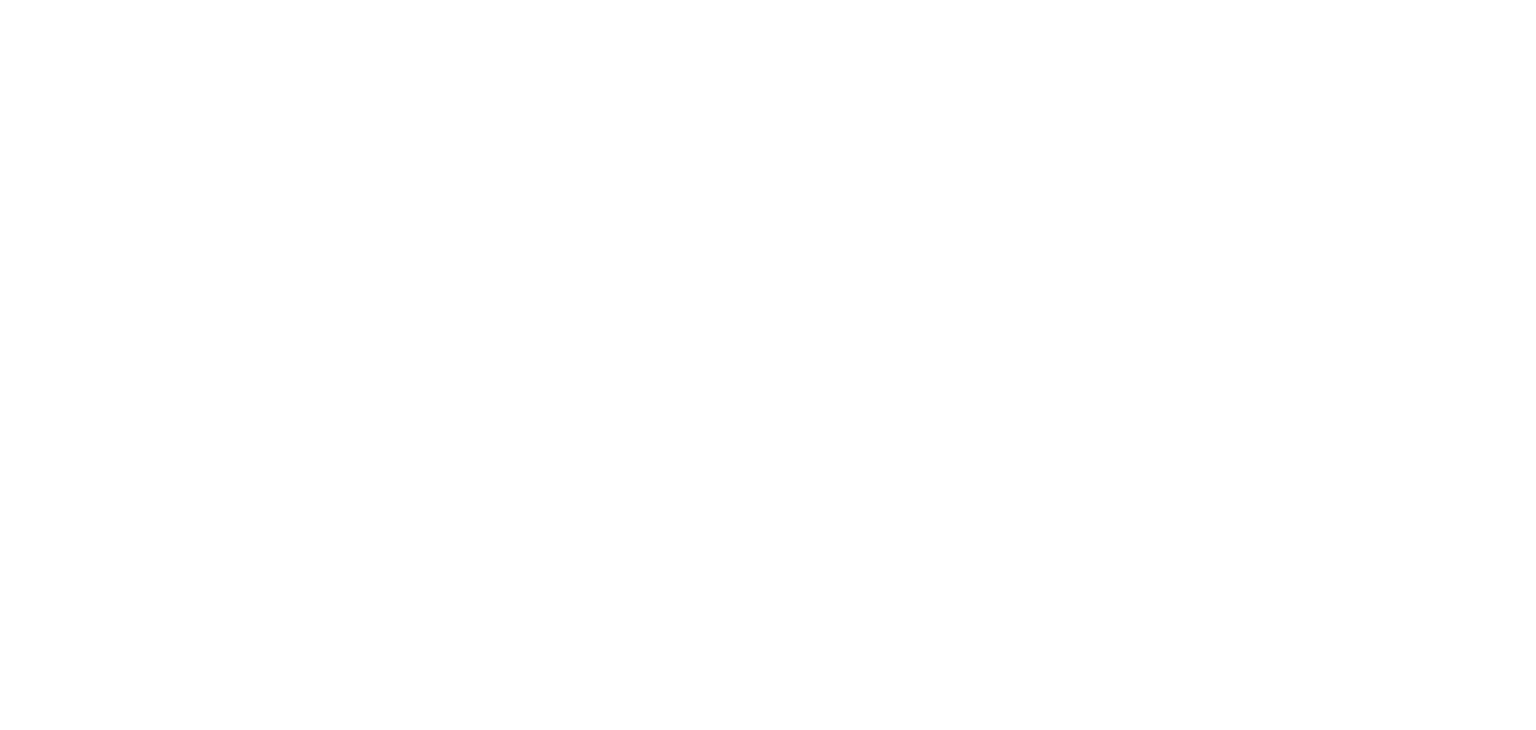 select on "*" 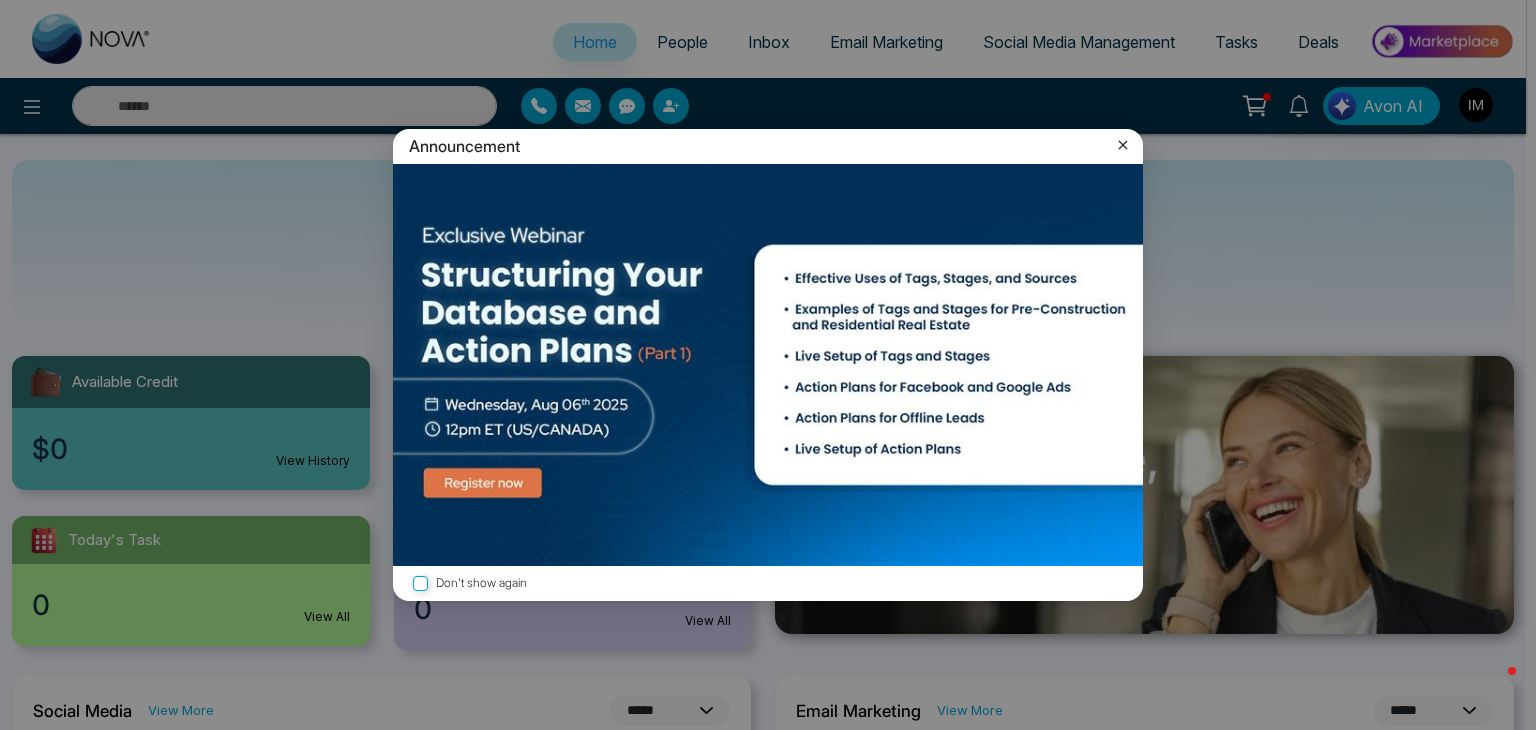click 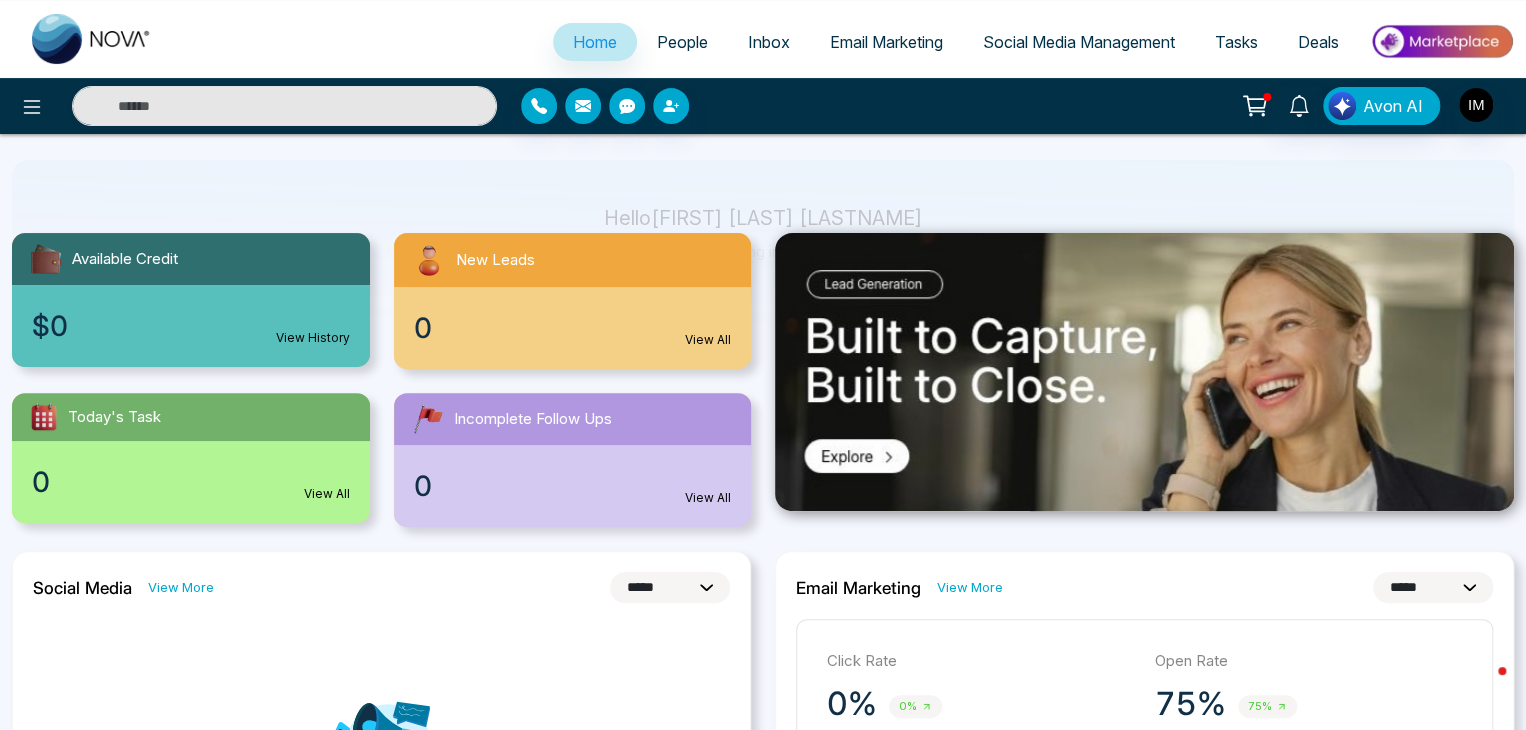 scroll, scrollTop: 116, scrollLeft: 0, axis: vertical 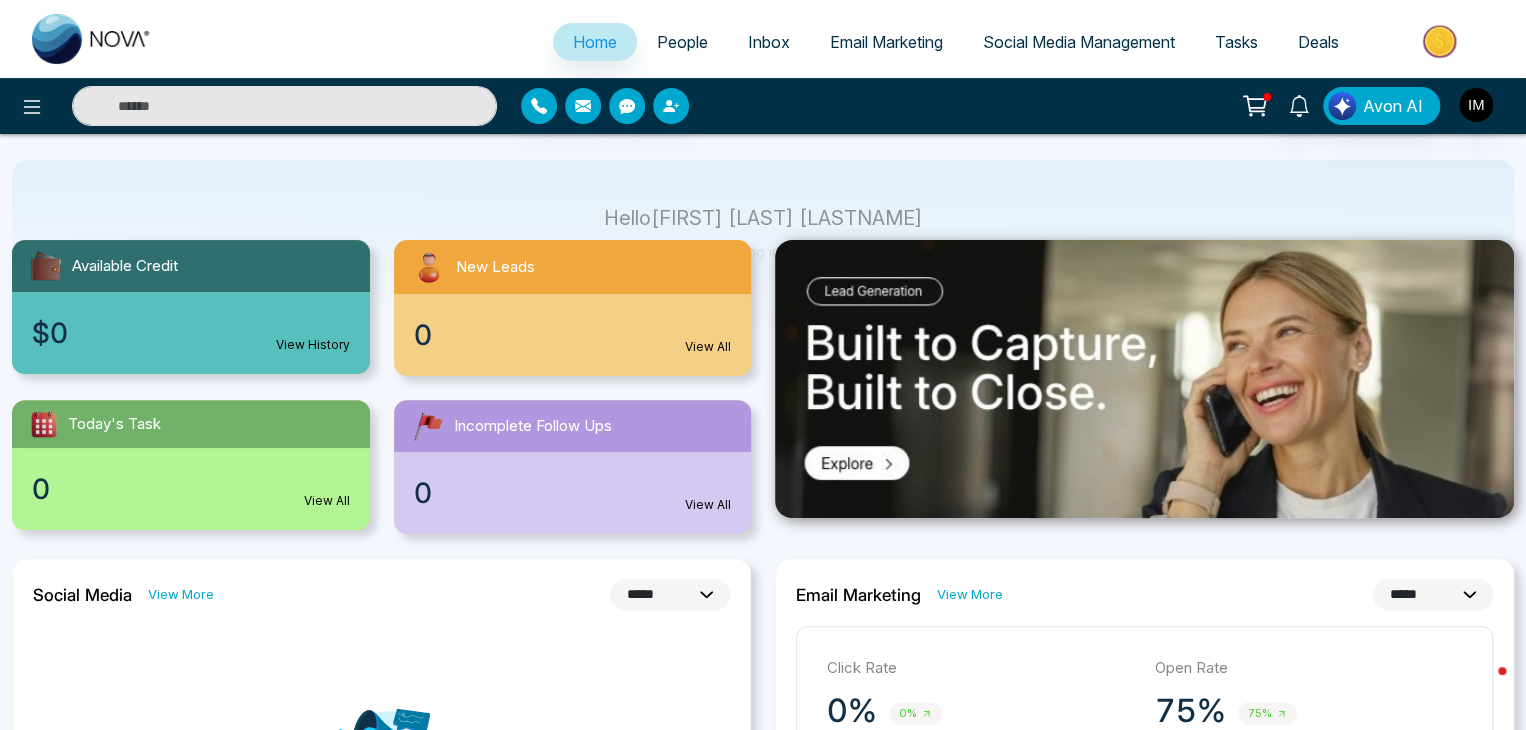 click on "People" at bounding box center [682, 42] 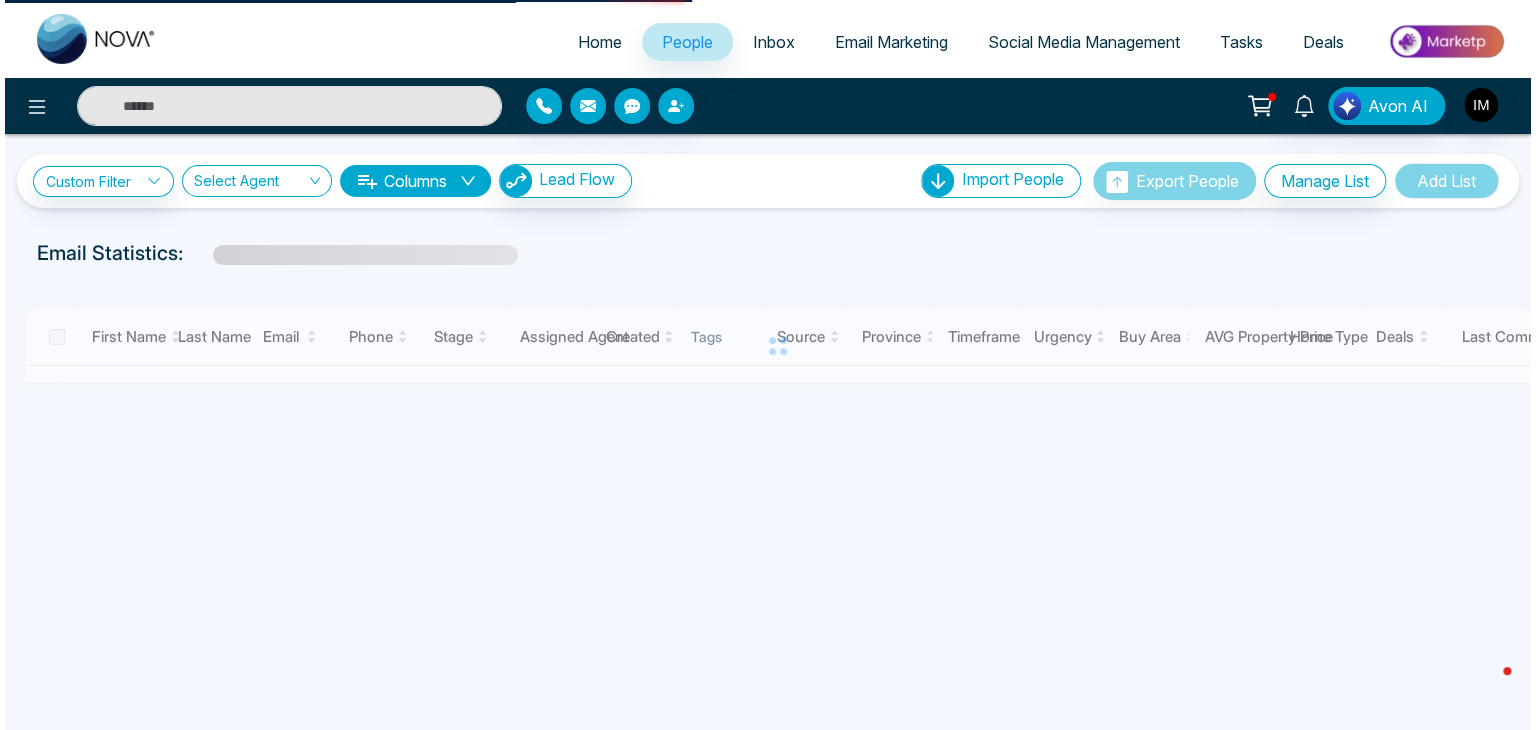 scroll, scrollTop: 0, scrollLeft: 0, axis: both 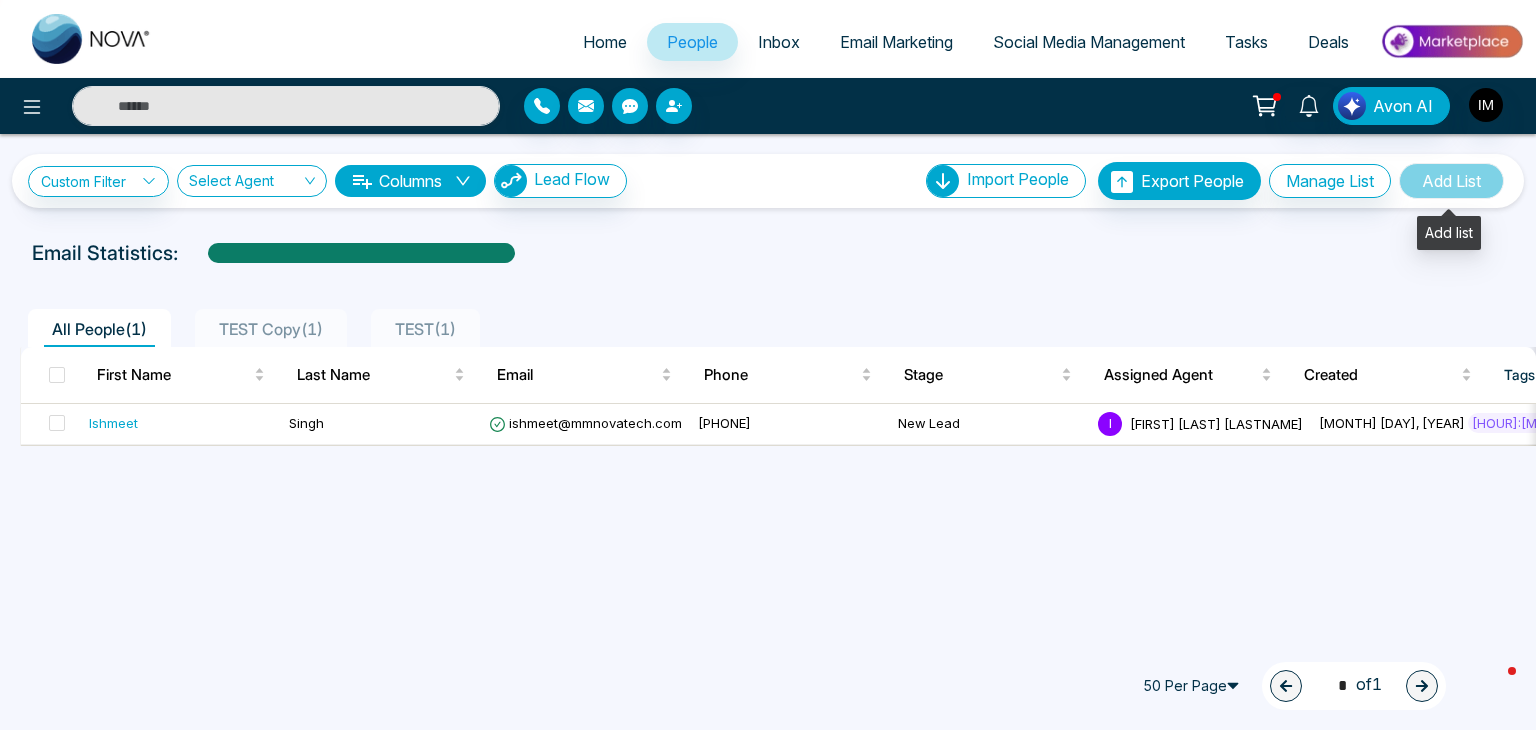 click on "Add List" at bounding box center [1451, 181] 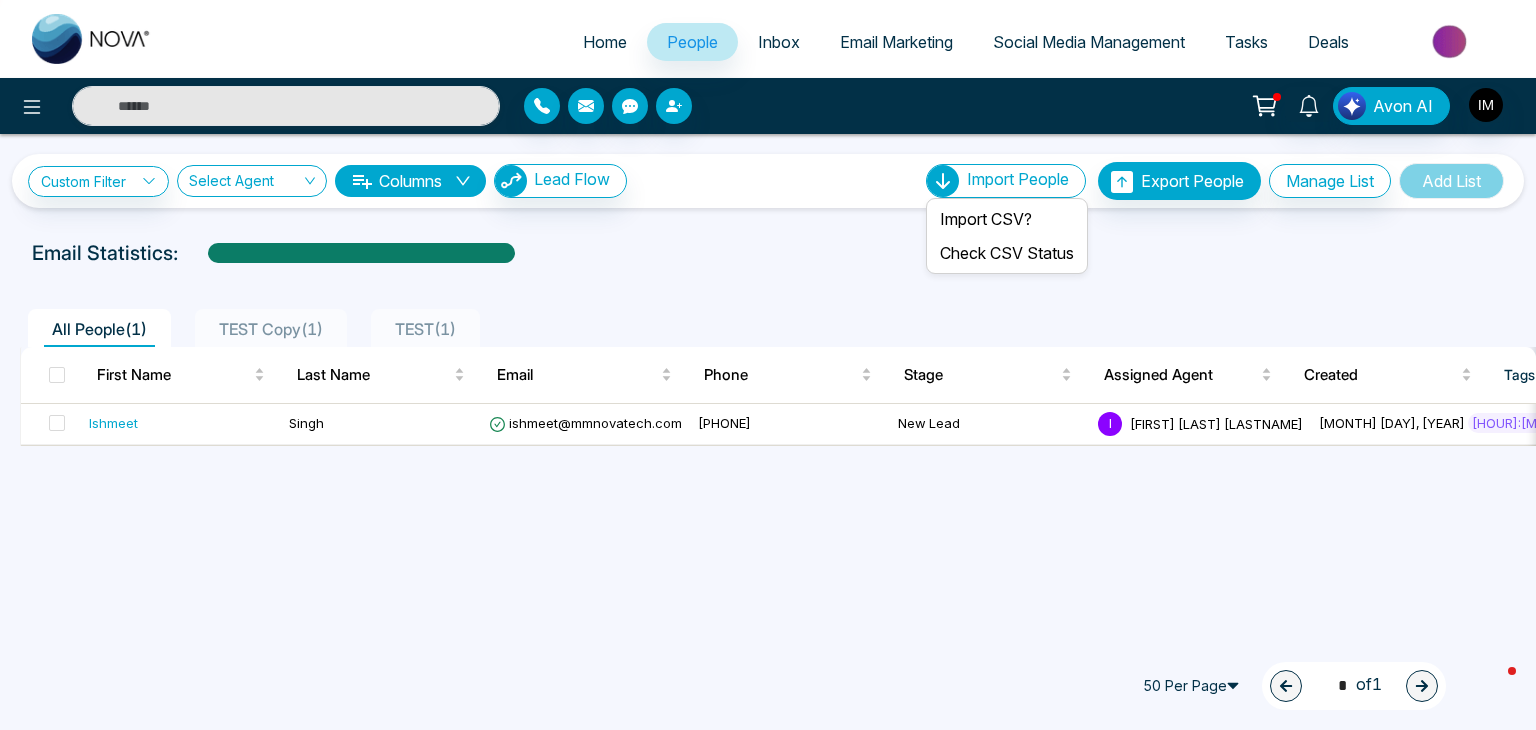click on "Import People" at bounding box center (1018, 179) 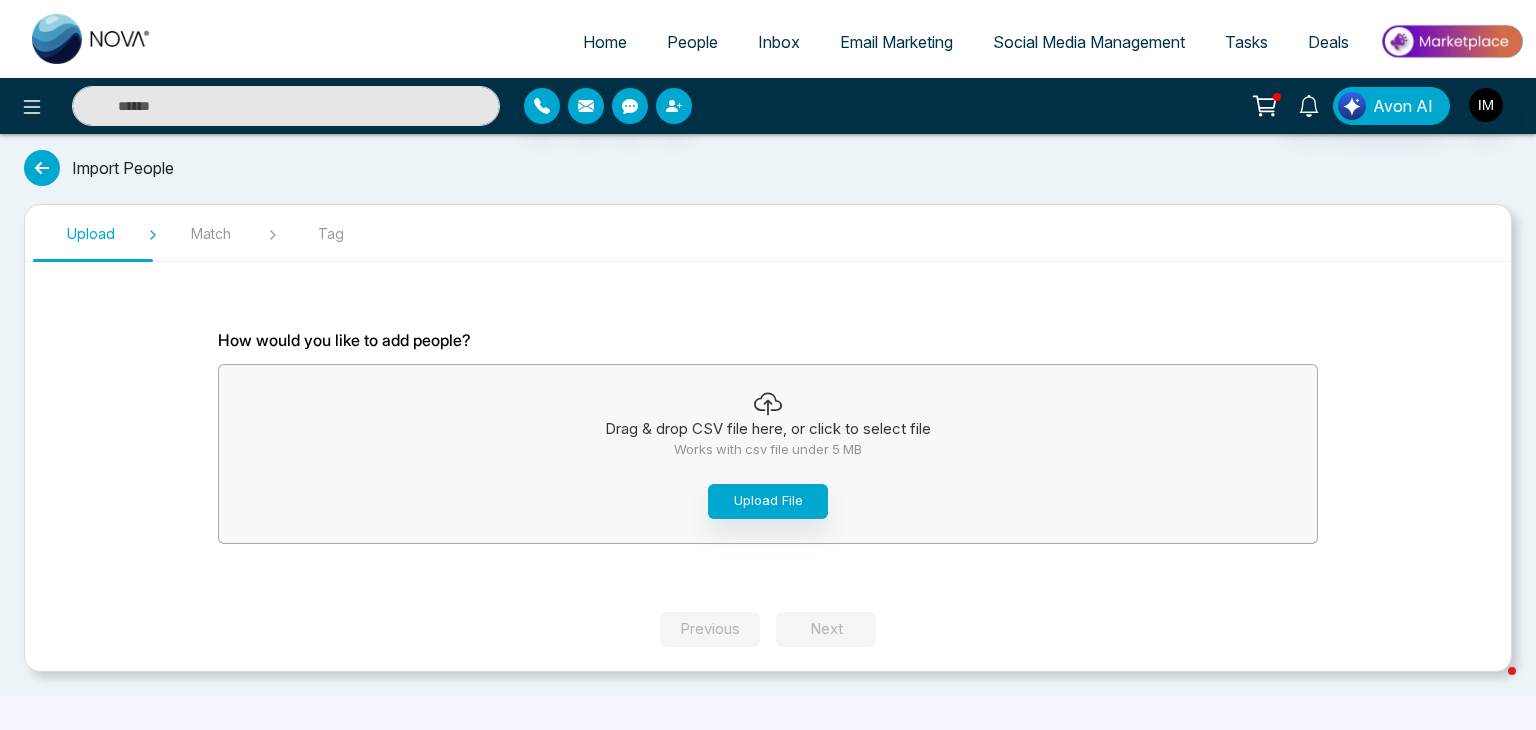 click at bounding box center (42, 168) 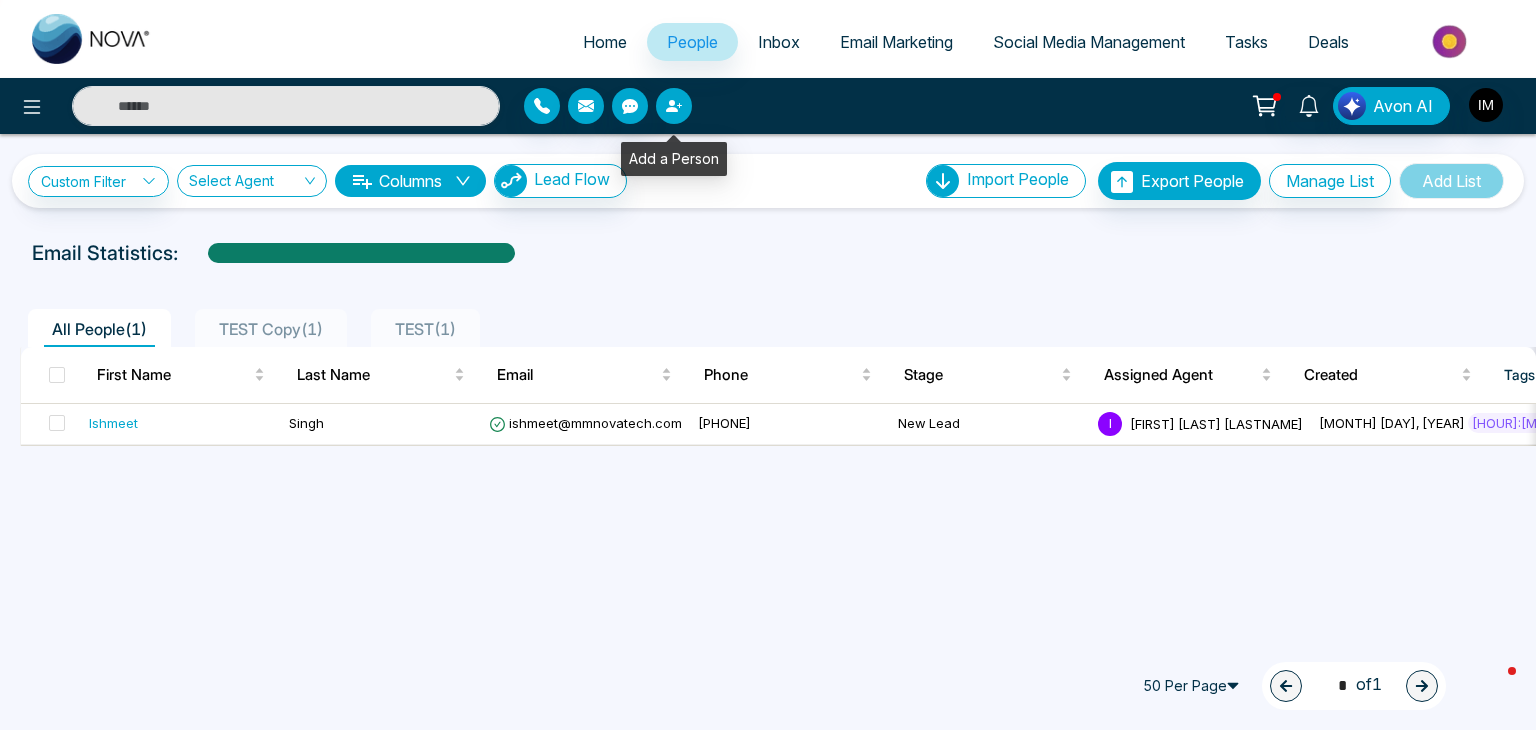 click 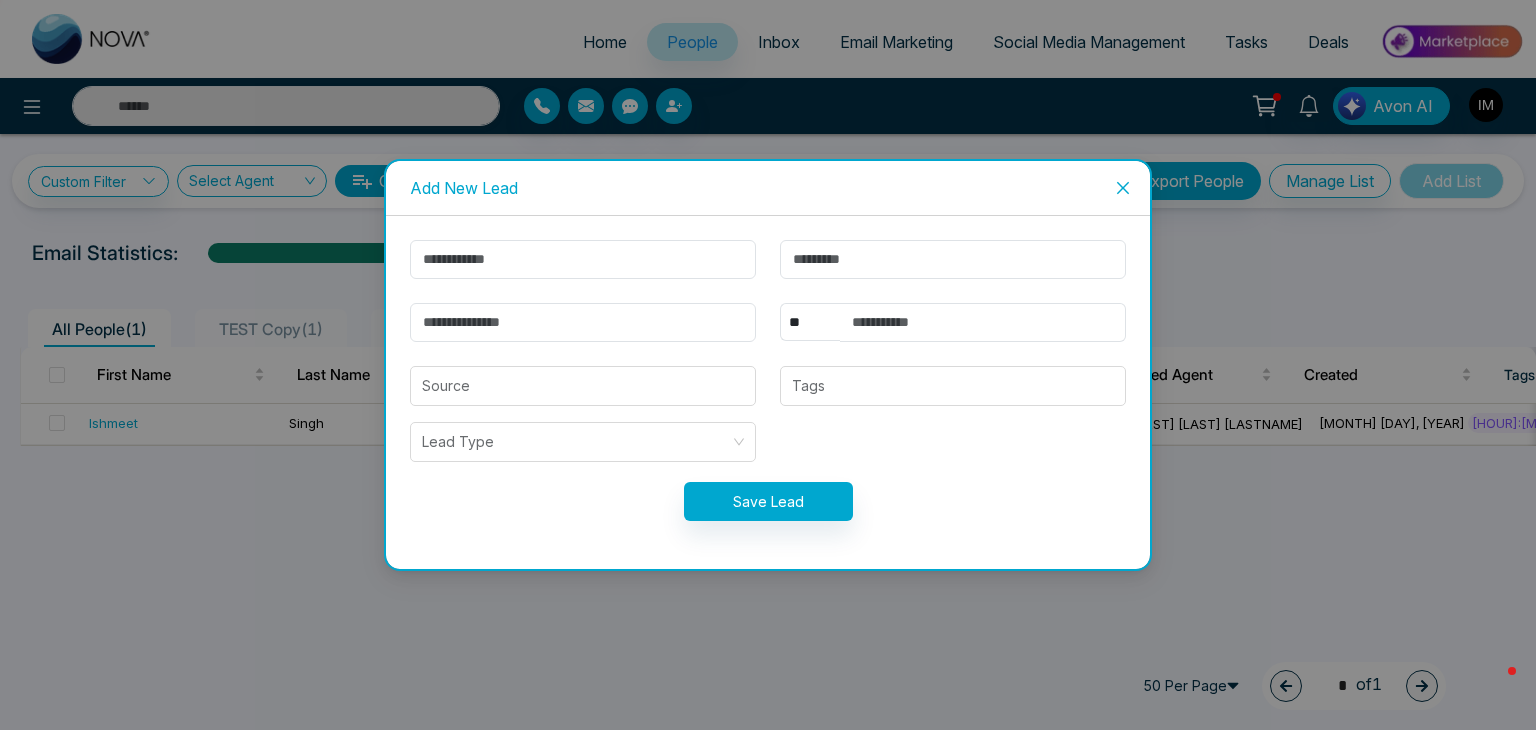click on "Add New Lead ** **** *** *** *** **** *** Source   Tags Lead Type Save Lead" at bounding box center (768, 365) 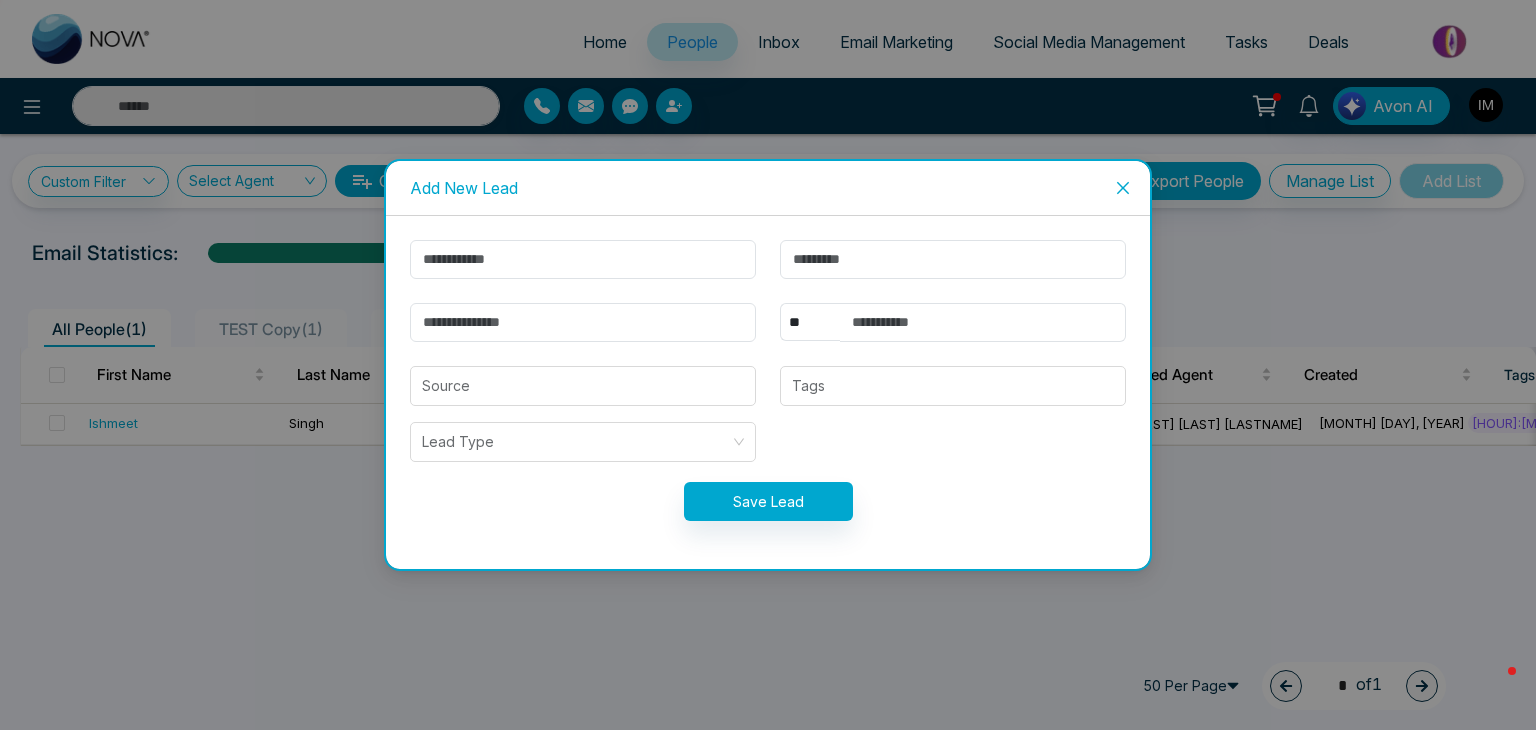 click 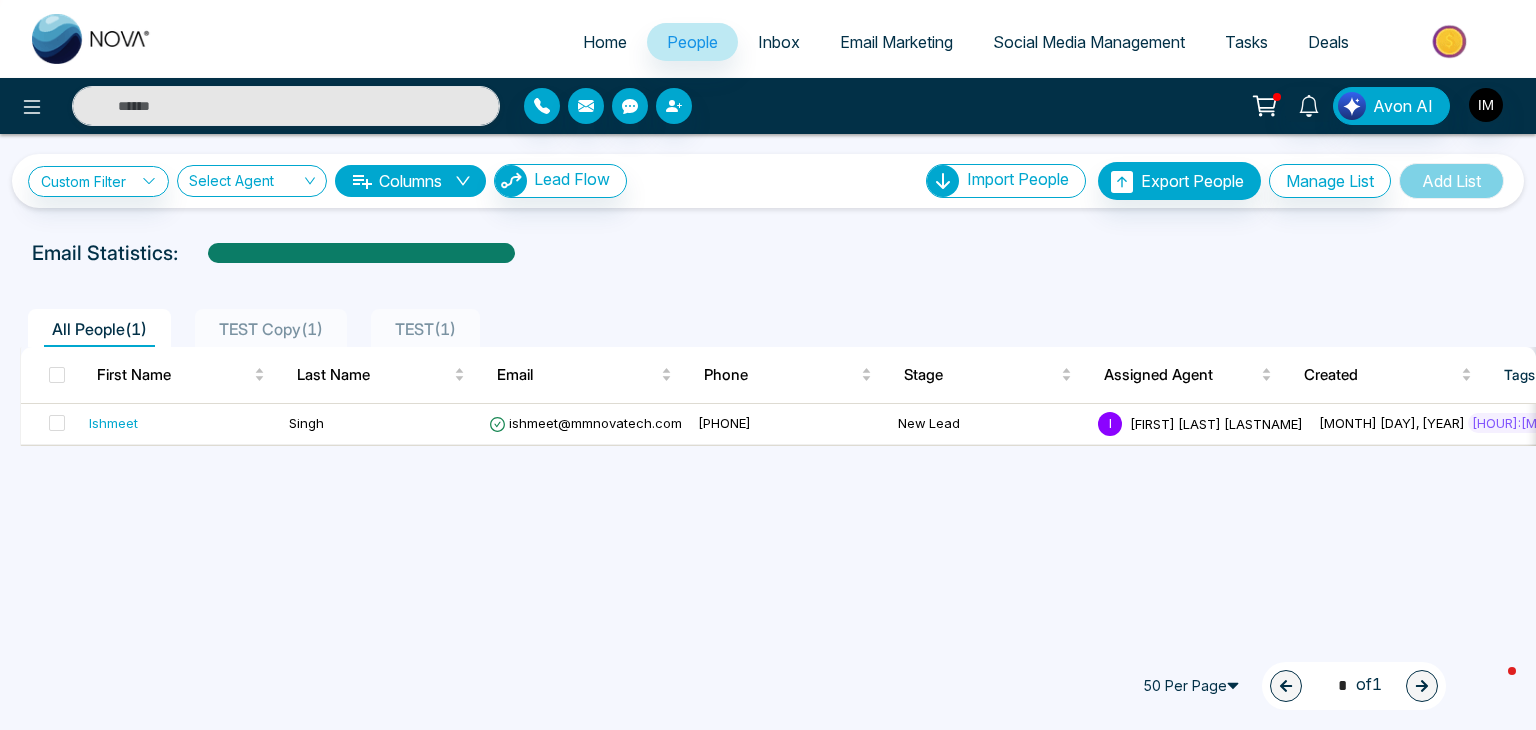 click on "[NUMBER] [STREET], [CITY], [STATE], [COUNTRY] Housing Realtor Referral 2 months ago    Call 50 Per Page 1 *  of  1" at bounding box center (768, 415) 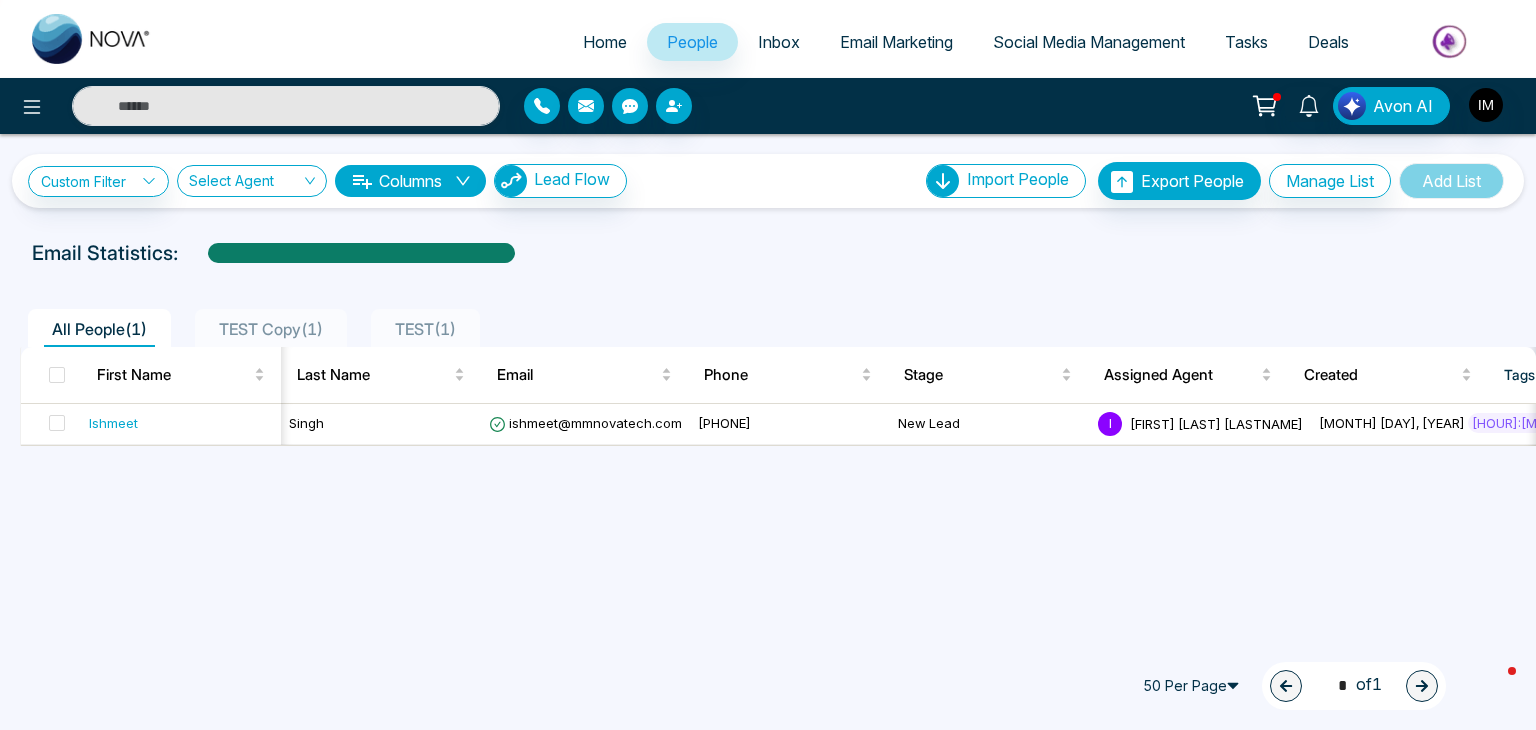 scroll, scrollTop: 0, scrollLeft: 1325, axis: horizontal 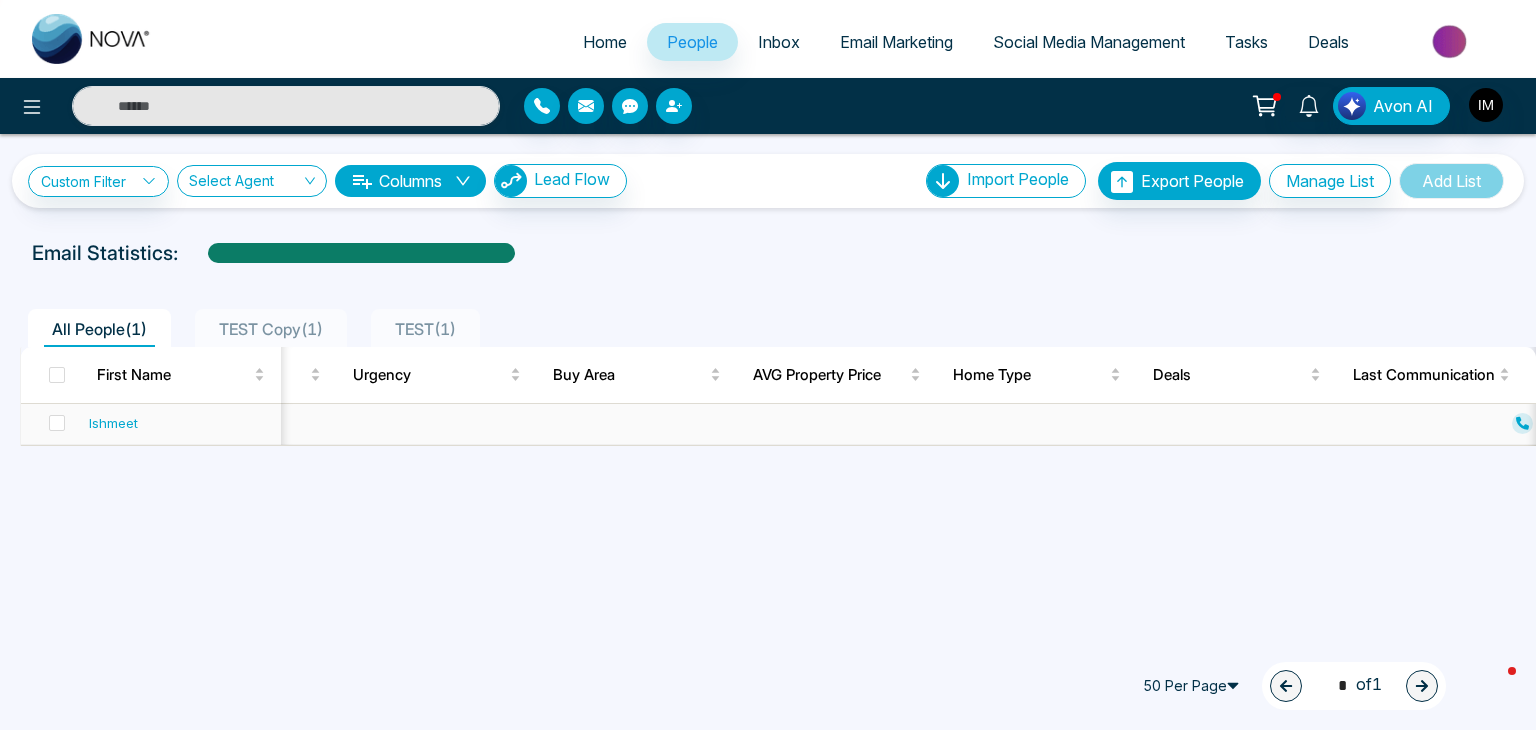 click at bounding box center (804, 424) 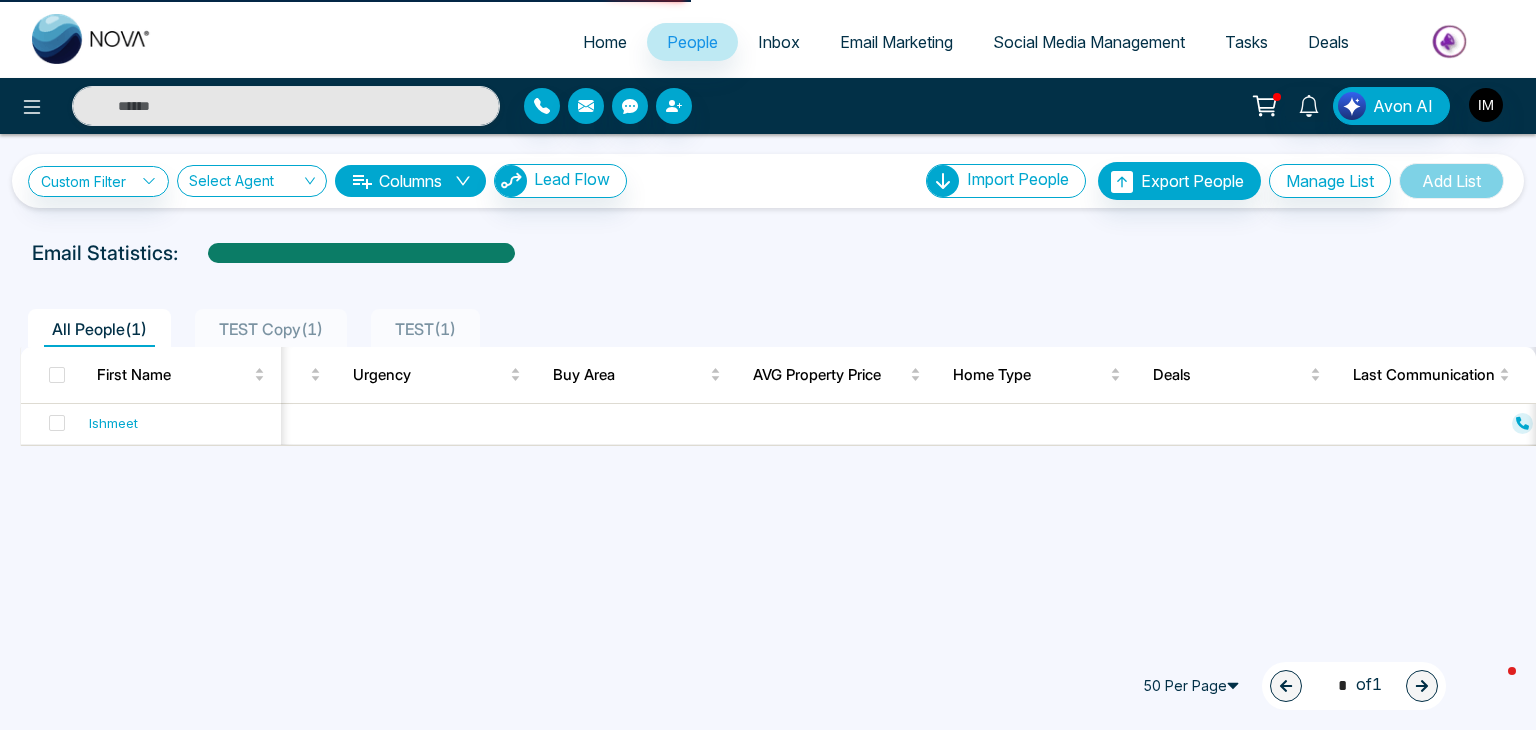 click on "[NUMBER] [STREET], [CITY], [STATE], [COUNTRY] Housing Realtor Referral 2 months ago    Call 50 Per Page 1 *  of  1" at bounding box center [768, 415] 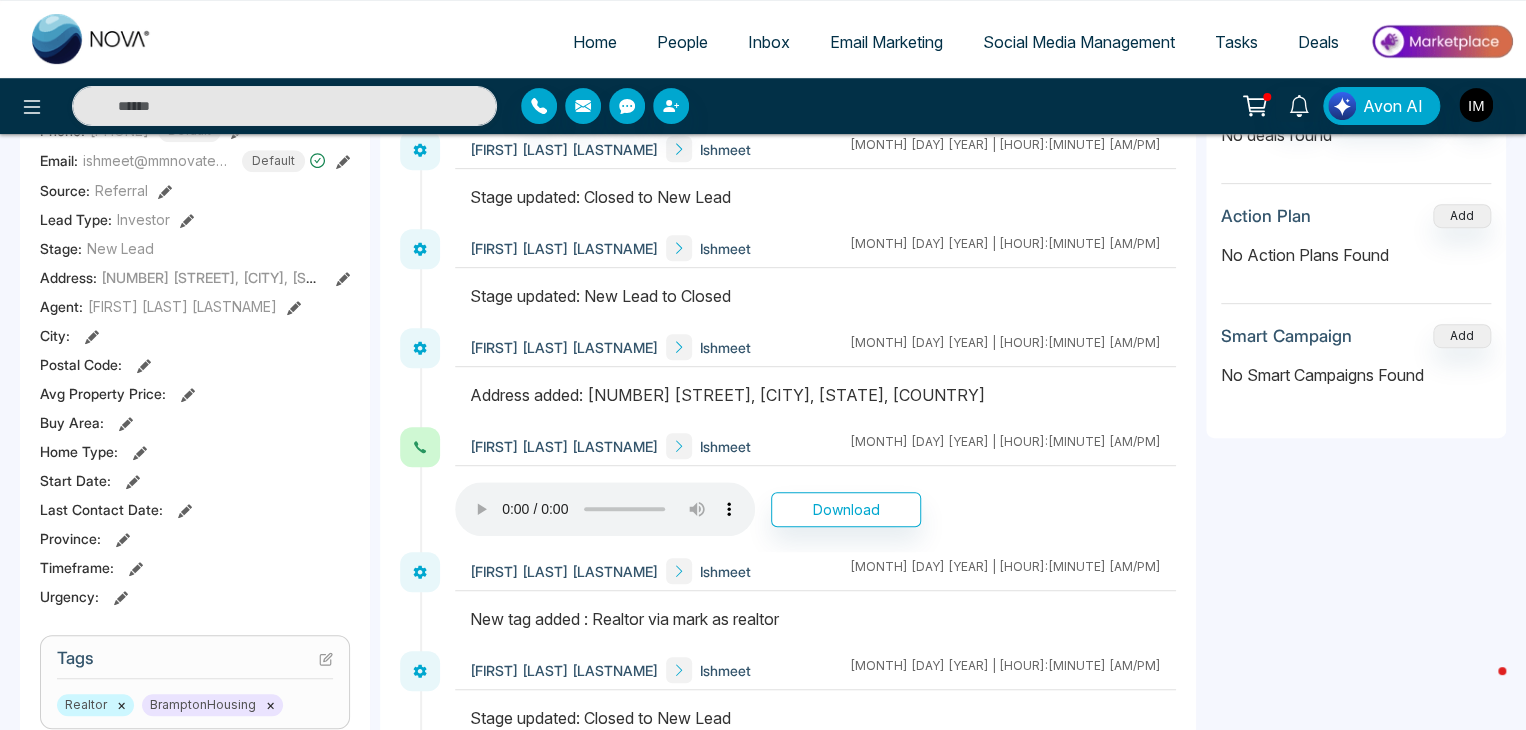 scroll, scrollTop: 0, scrollLeft: 0, axis: both 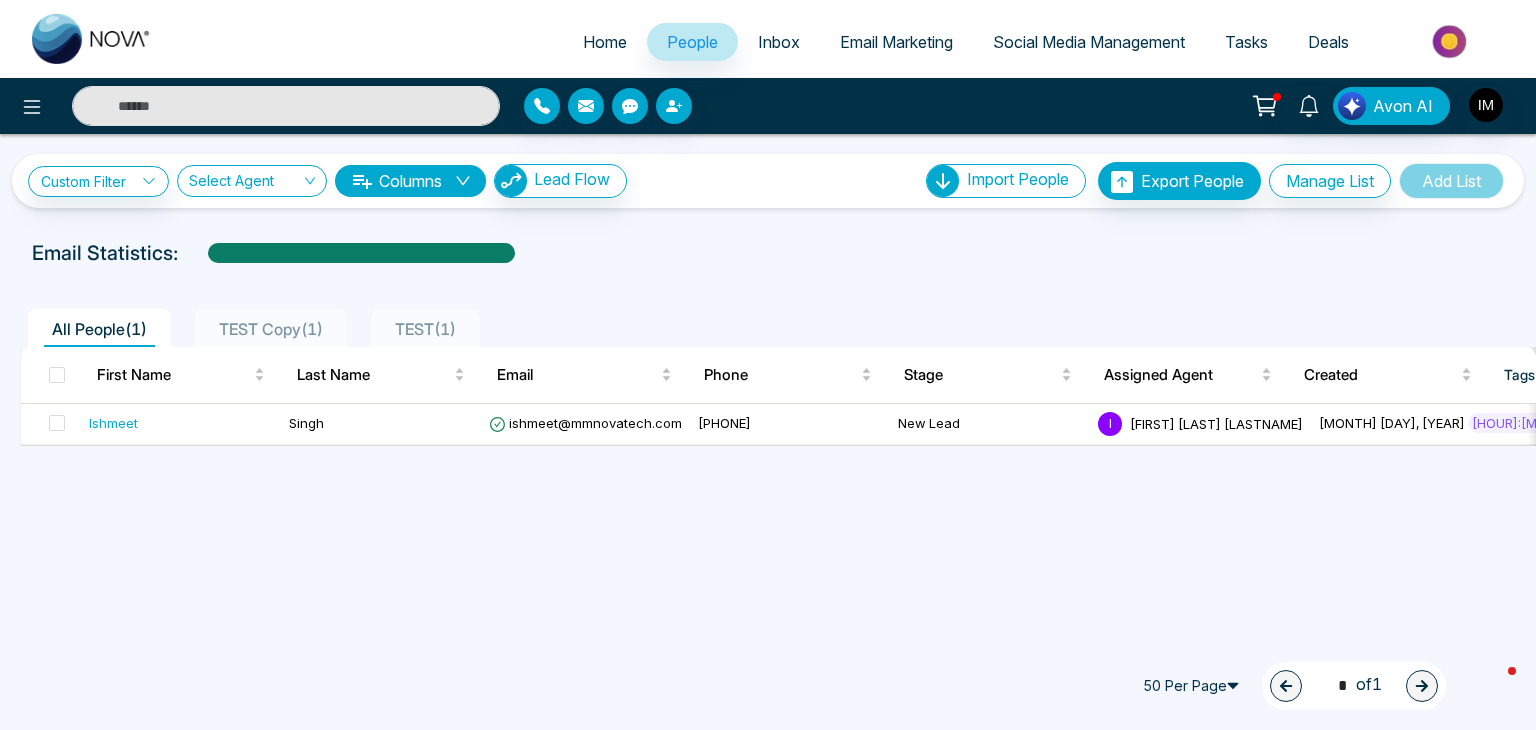 click on "Inbox" at bounding box center (779, 42) 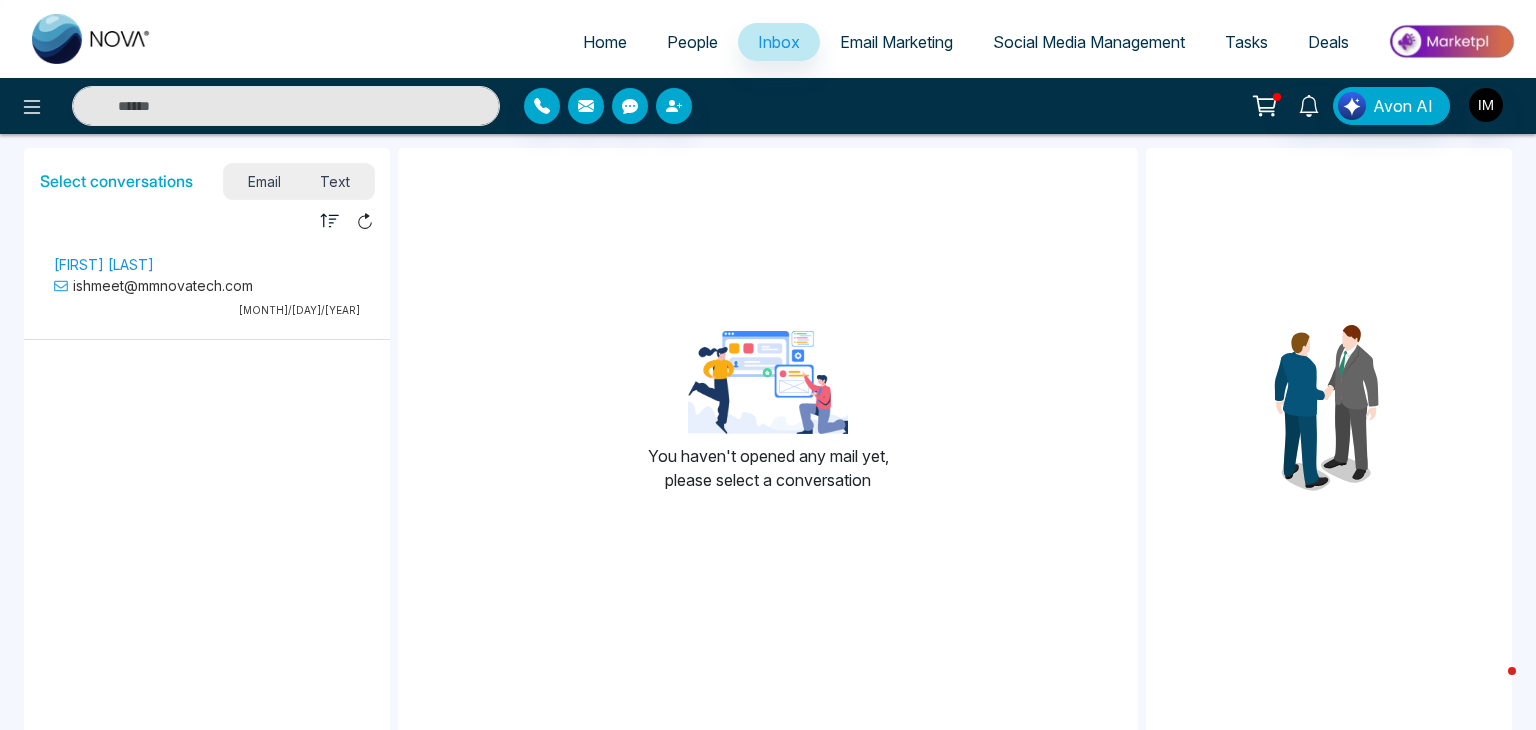 click on "Email Marketing" at bounding box center [896, 42] 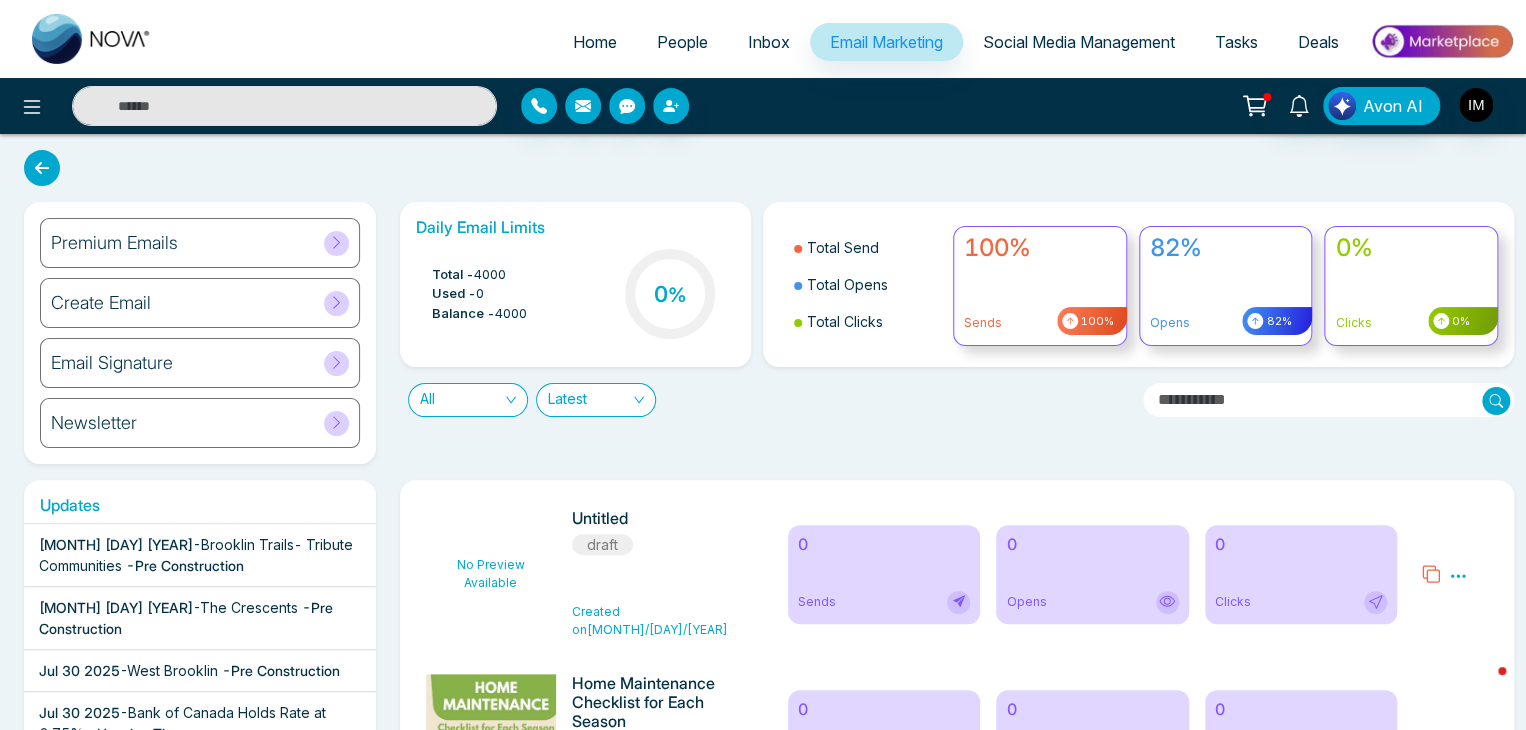 scroll, scrollTop: 0, scrollLeft: 0, axis: both 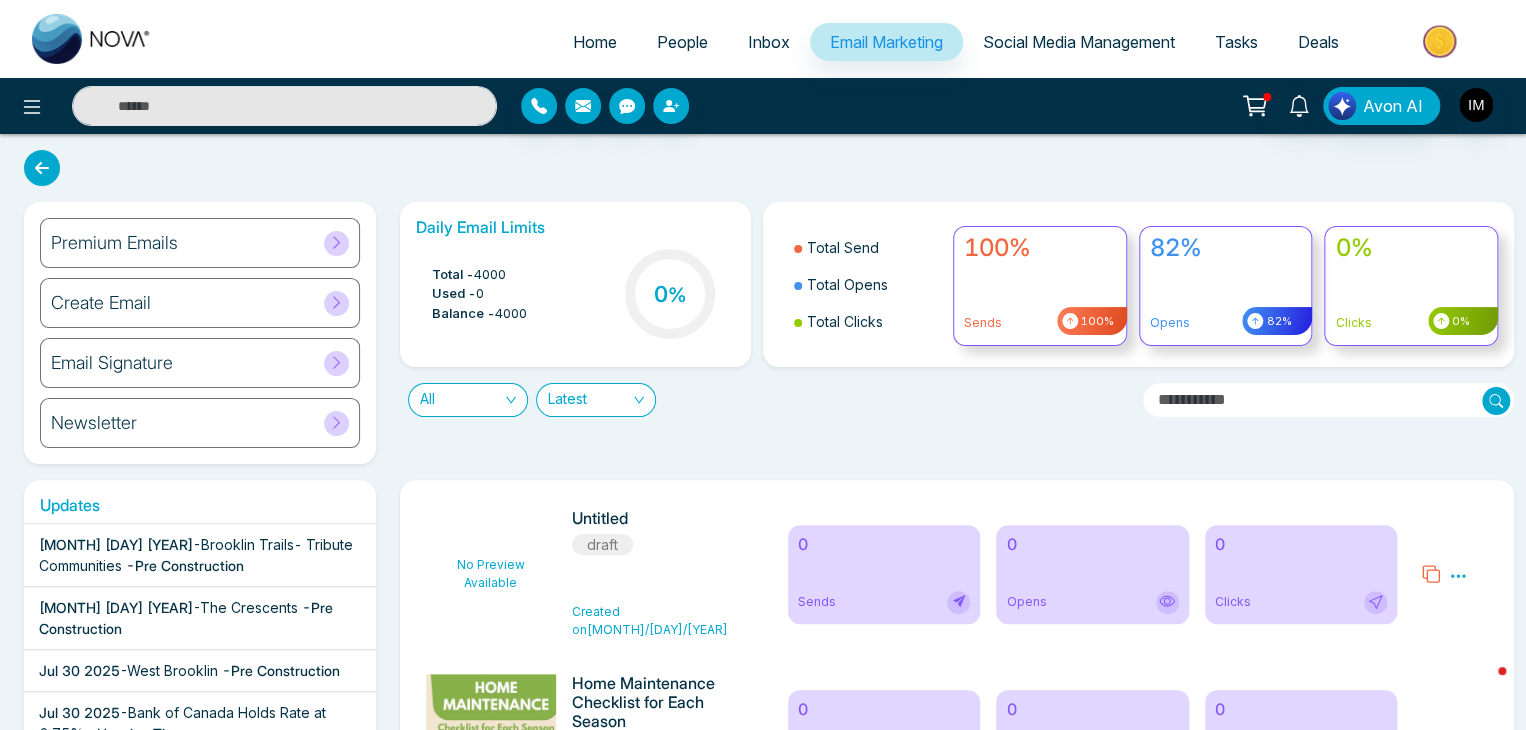 click on "Social Media Management" at bounding box center (1079, 42) 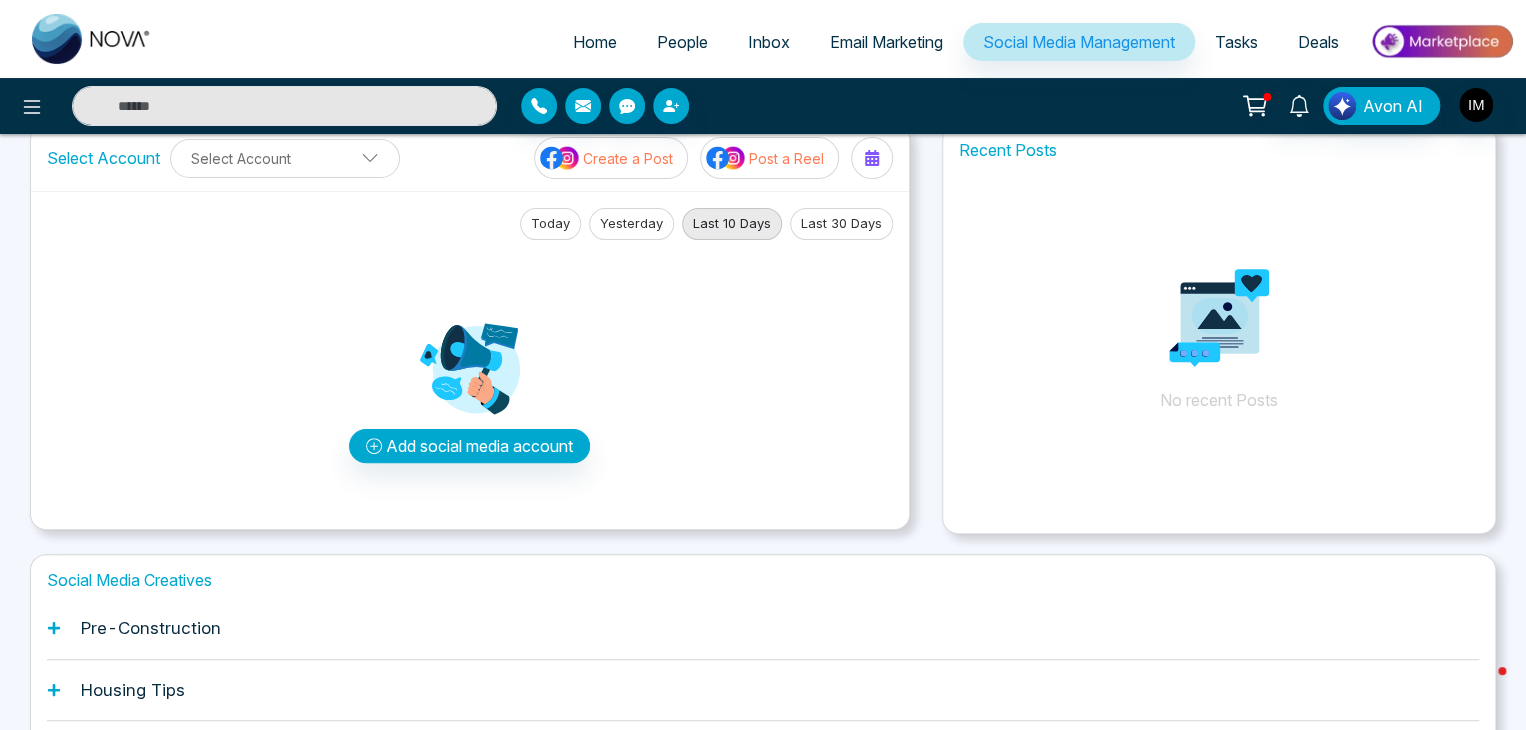 scroll, scrollTop: 124, scrollLeft: 0, axis: vertical 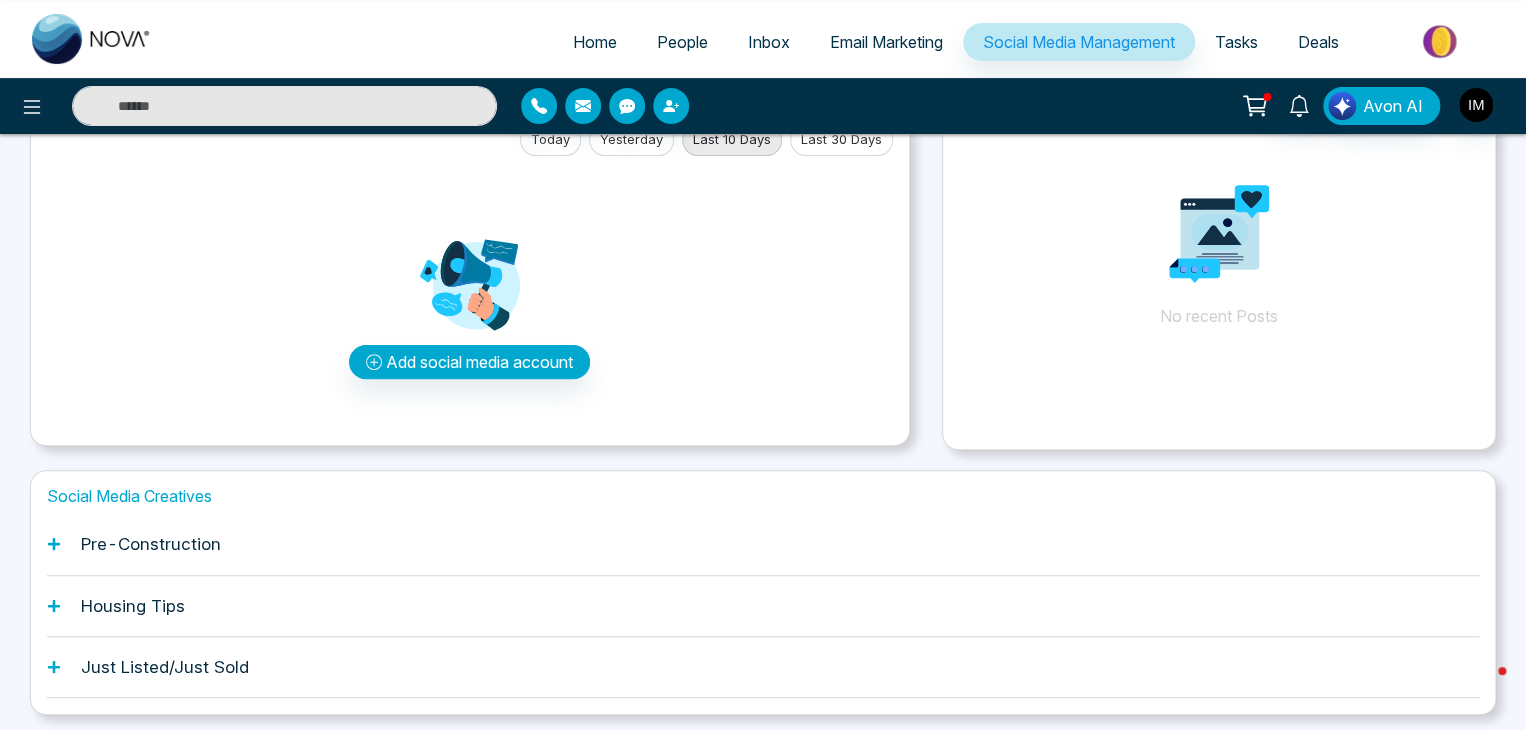 click on "Pre-Construction" at bounding box center [151, 544] 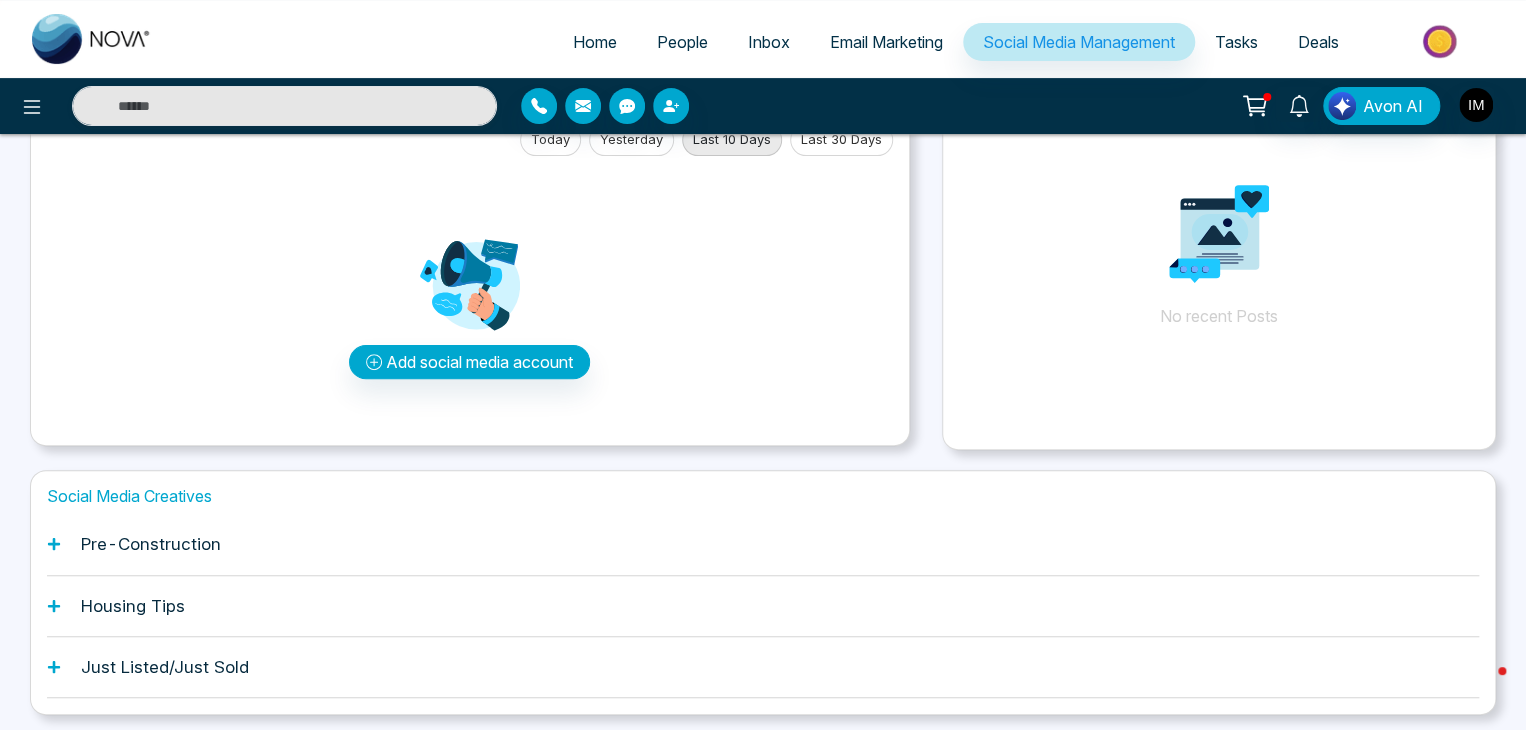 click 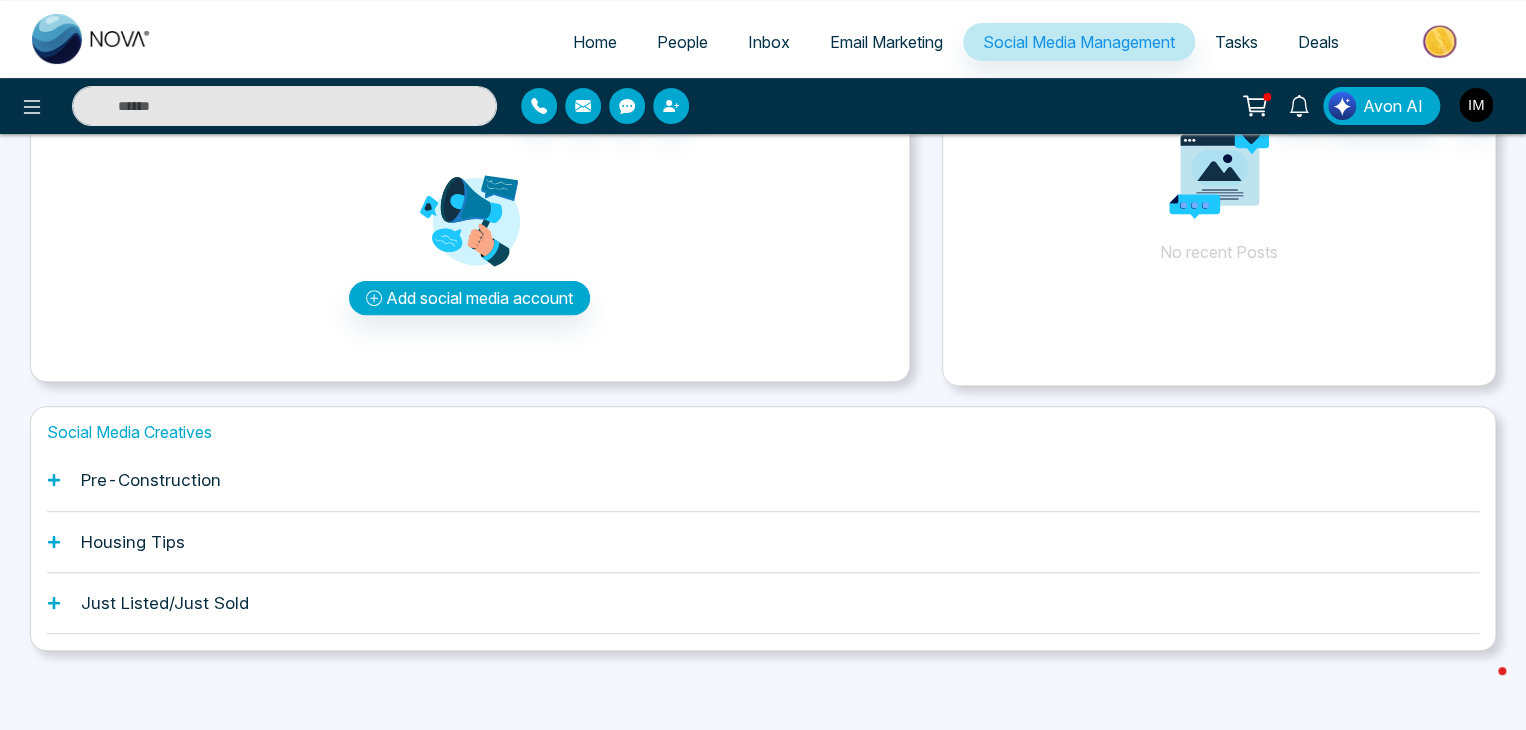 scroll, scrollTop: 188, scrollLeft: 0, axis: vertical 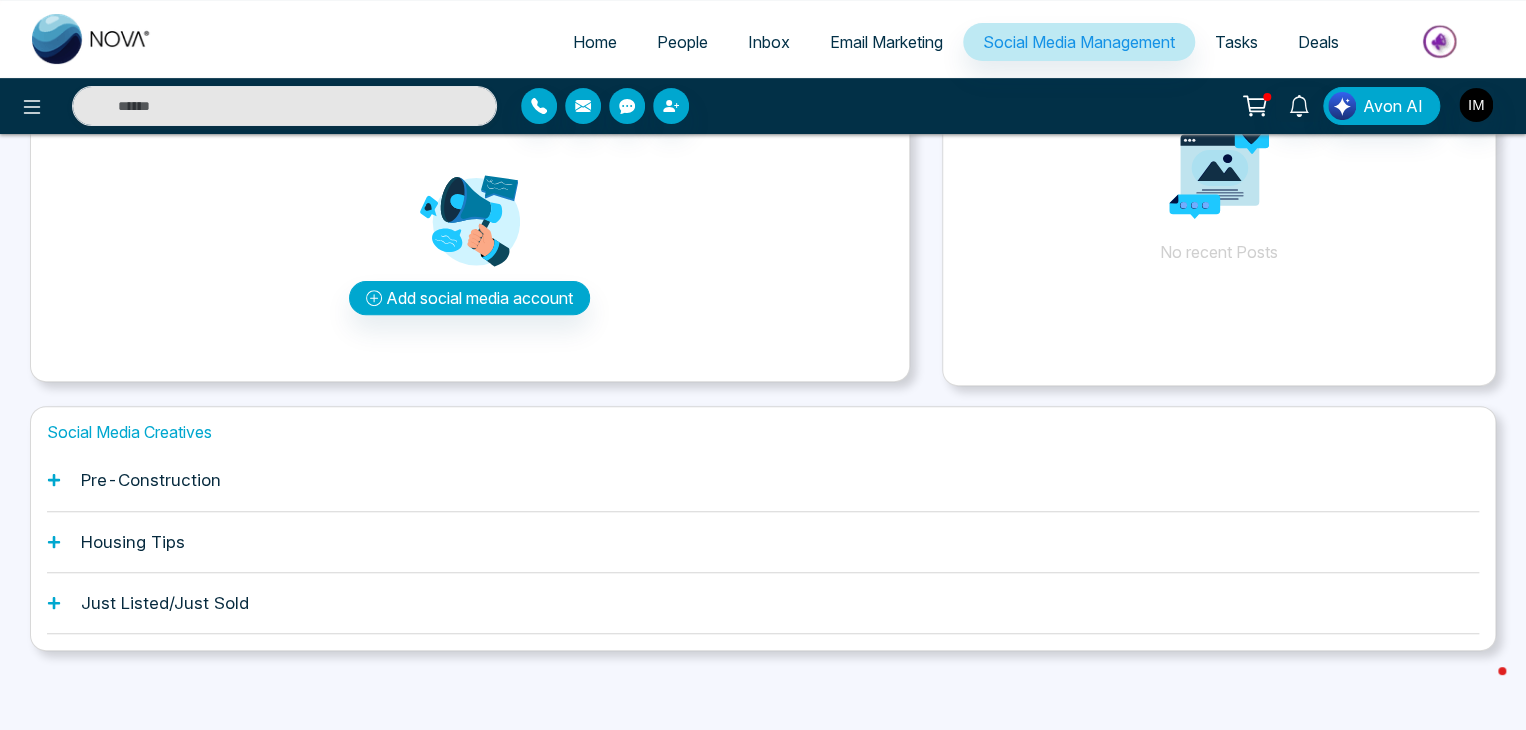 click 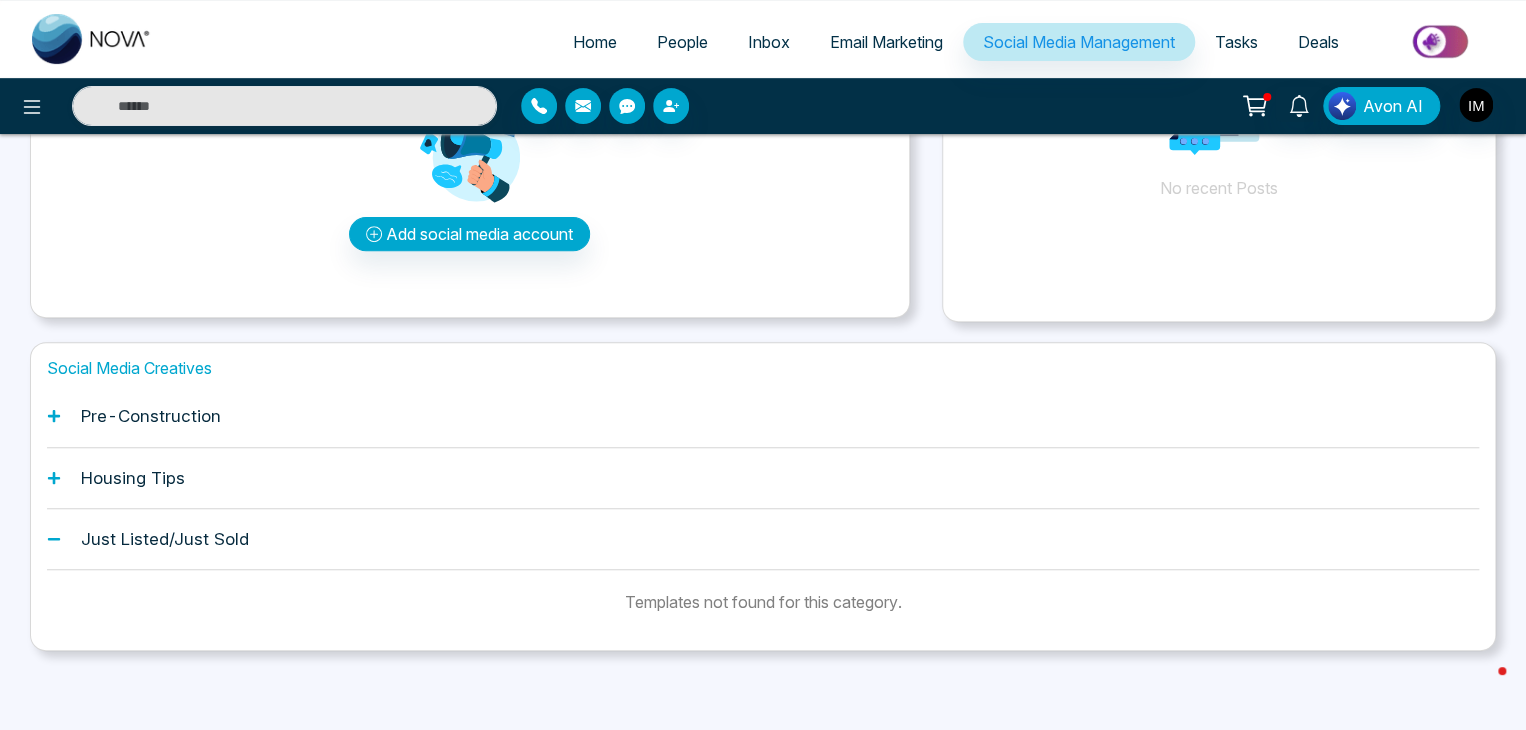 scroll, scrollTop: 252, scrollLeft: 0, axis: vertical 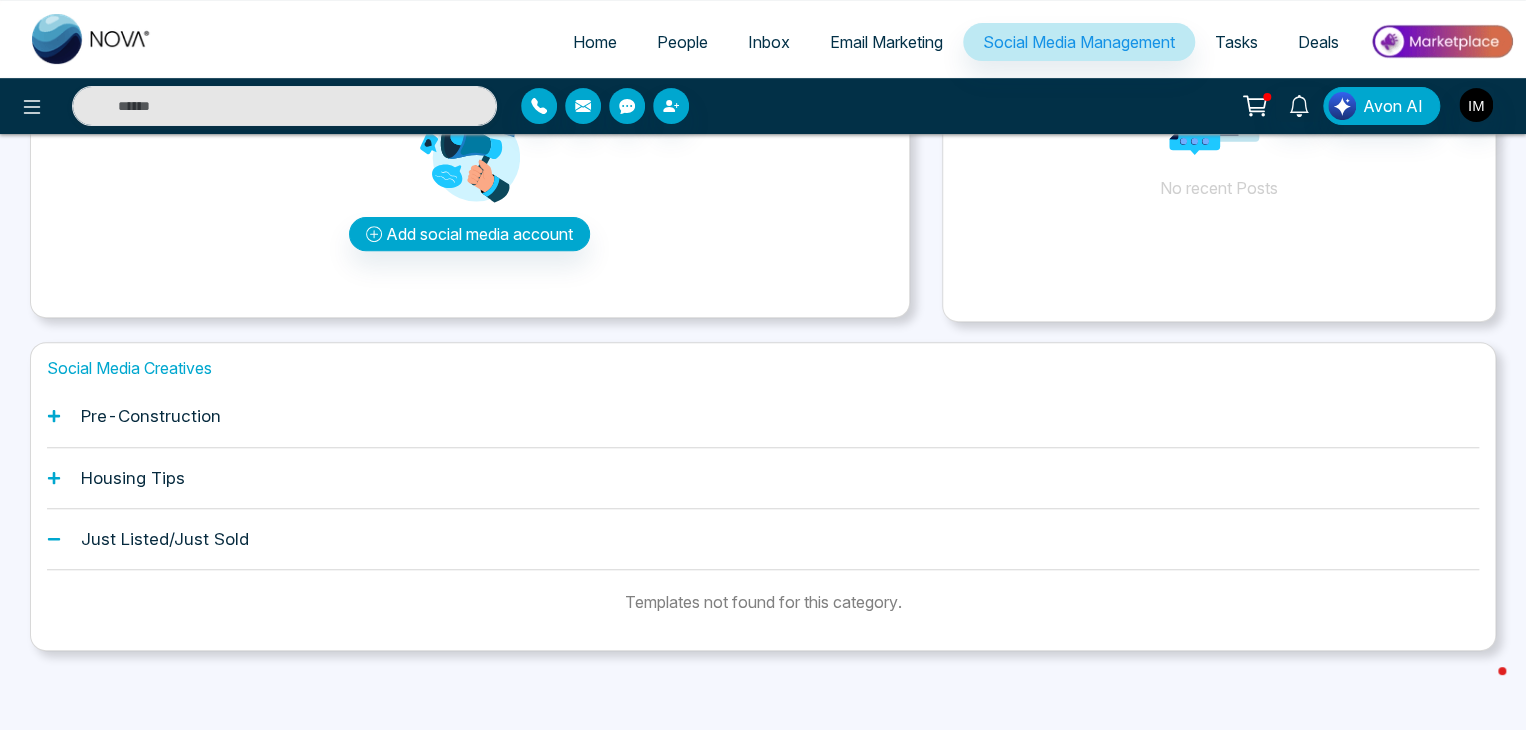 click 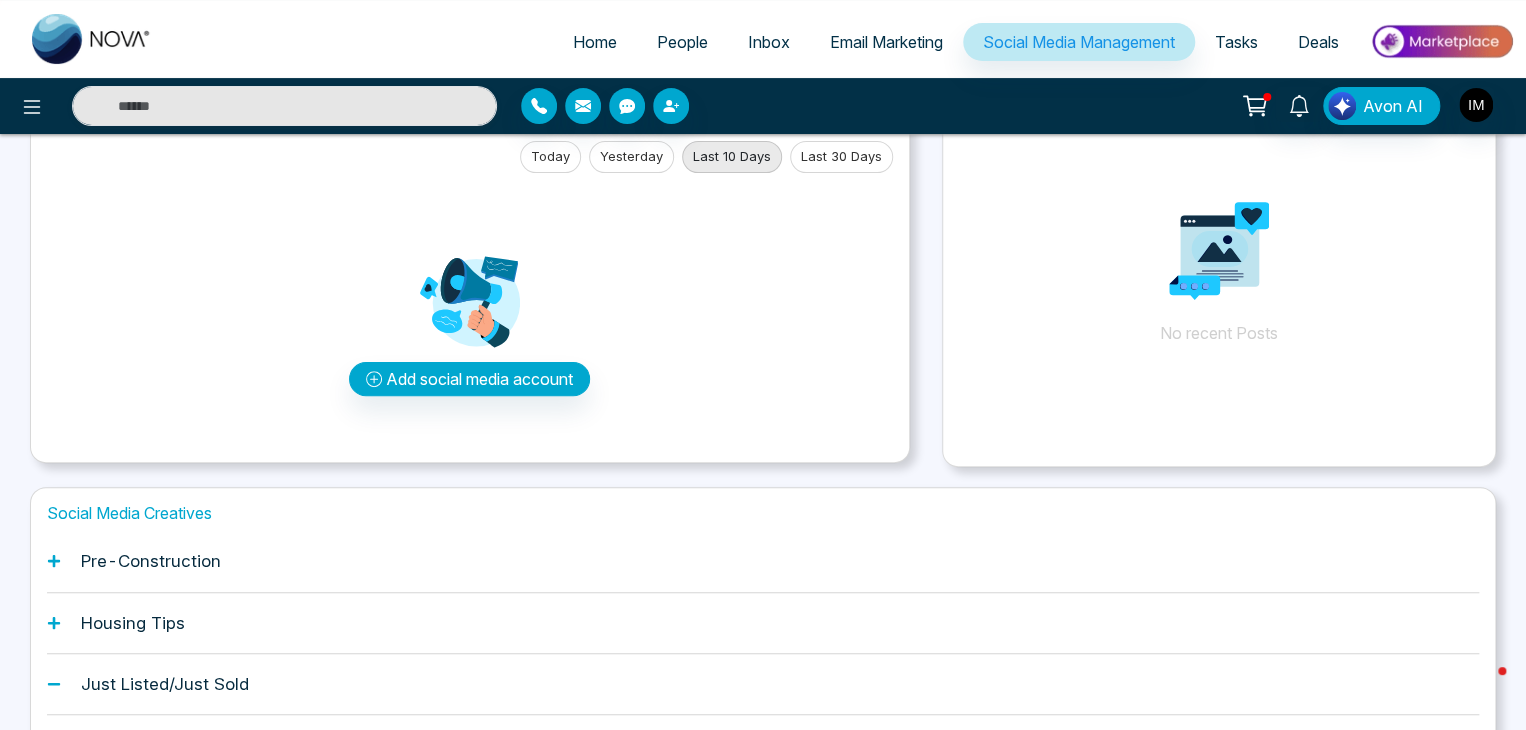 scroll, scrollTop: 88, scrollLeft: 0, axis: vertical 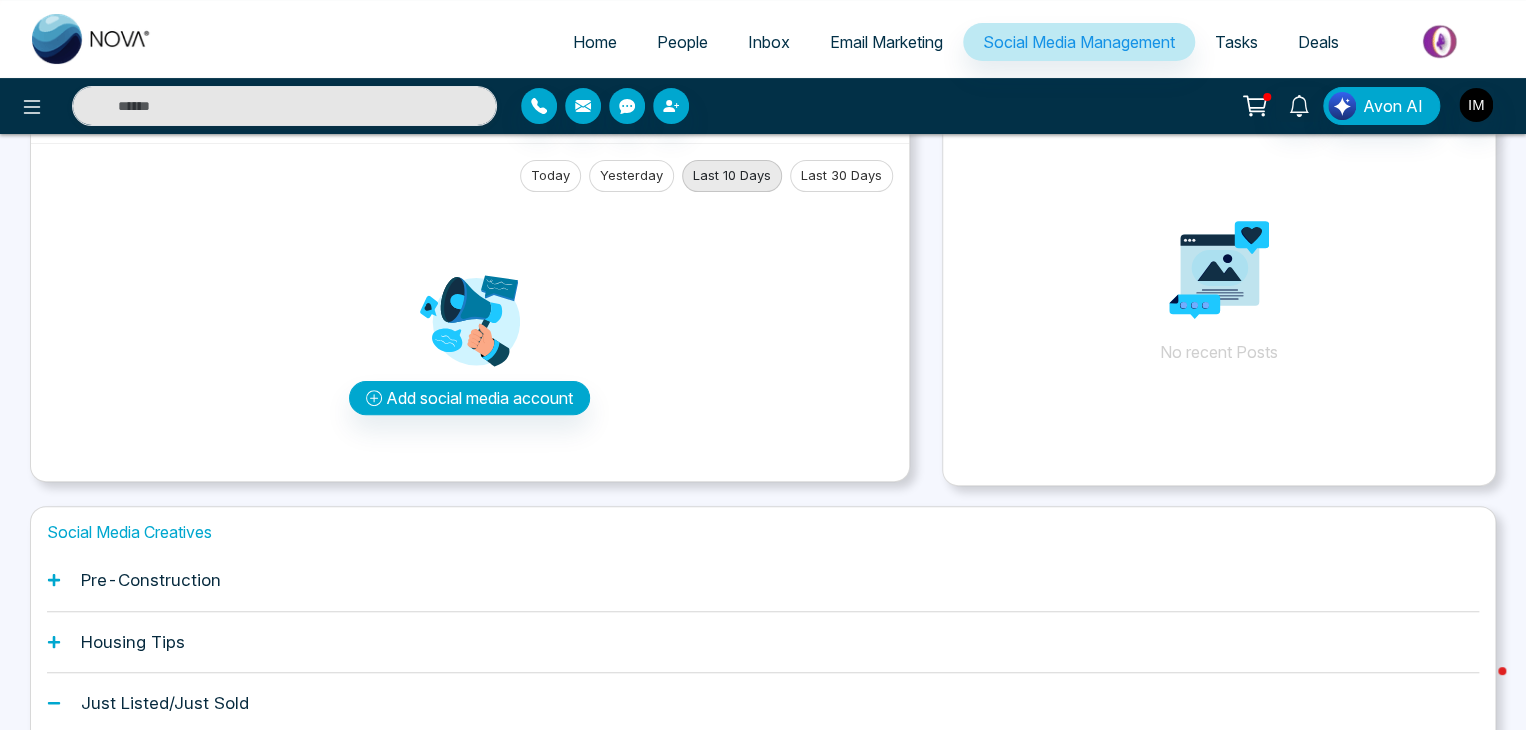 click on "Tasks" at bounding box center (1236, 42) 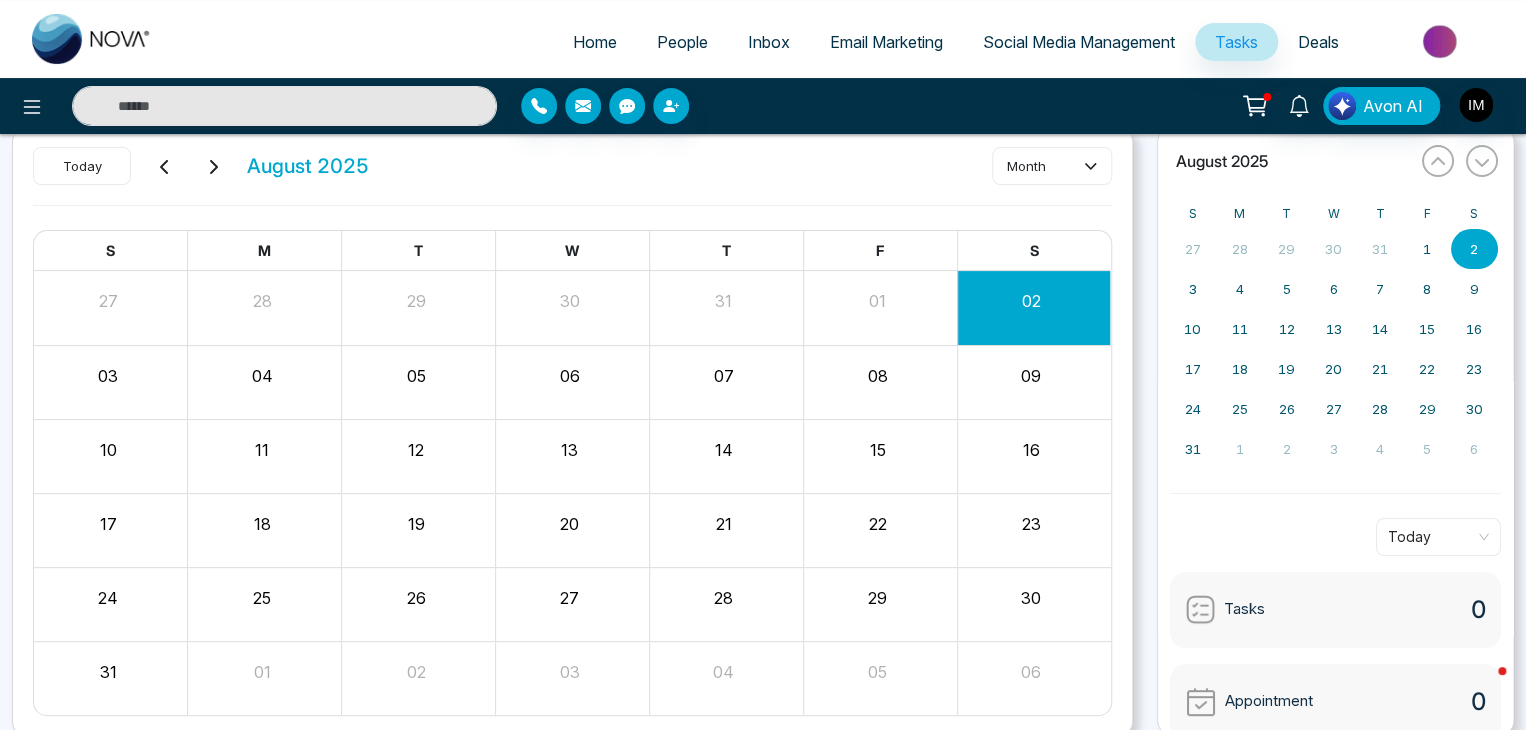 scroll, scrollTop: 157, scrollLeft: 0, axis: vertical 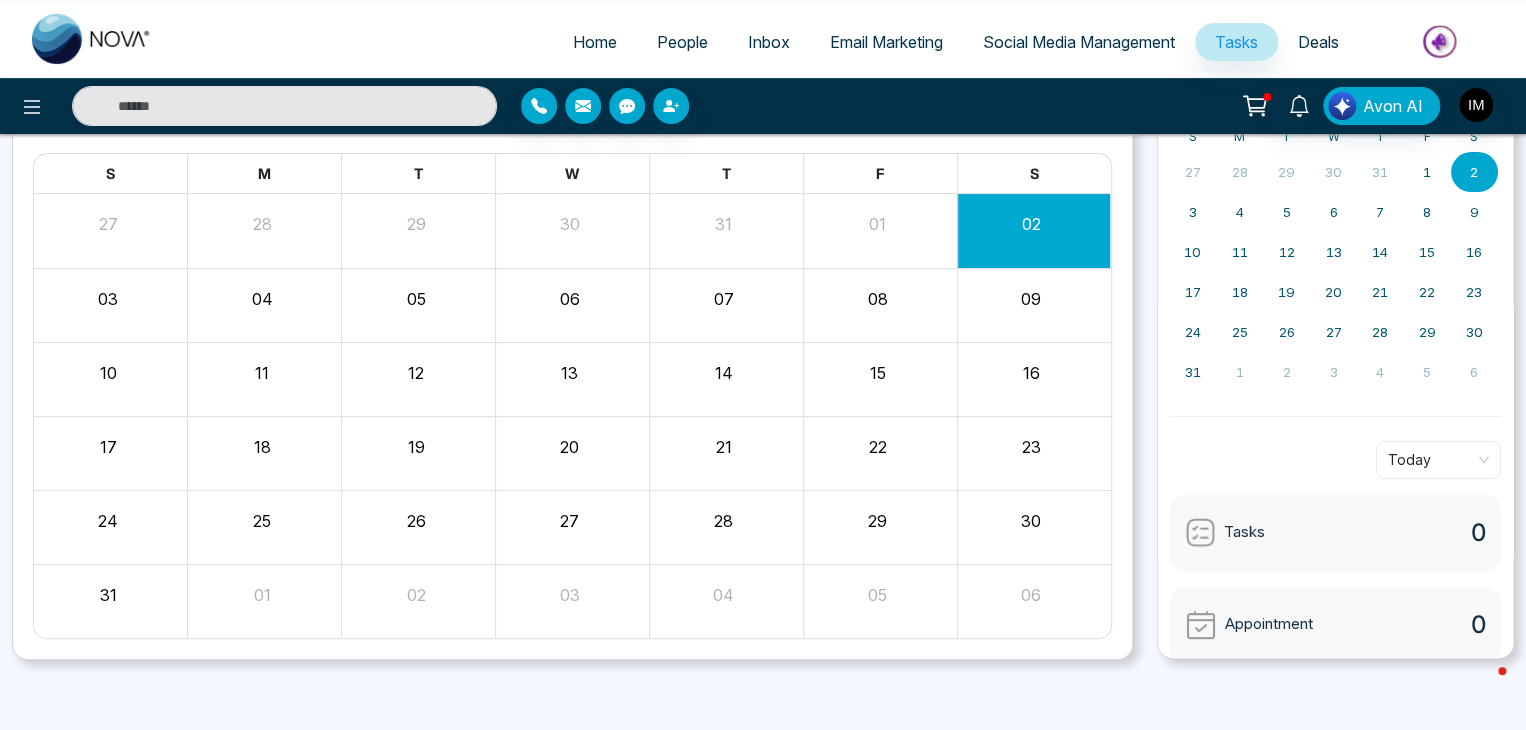 click on "Deals" at bounding box center (1318, 42) 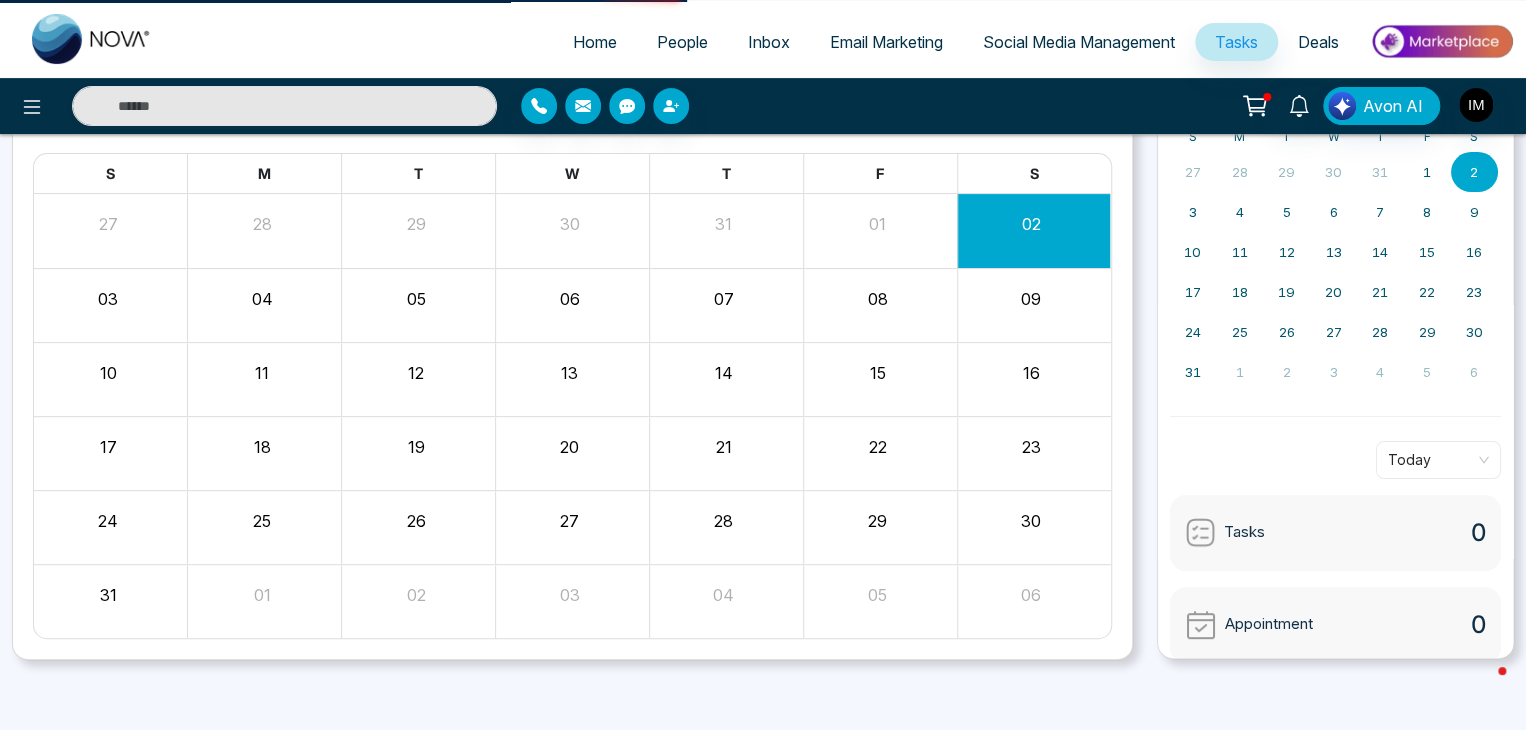 scroll, scrollTop: 0, scrollLeft: 0, axis: both 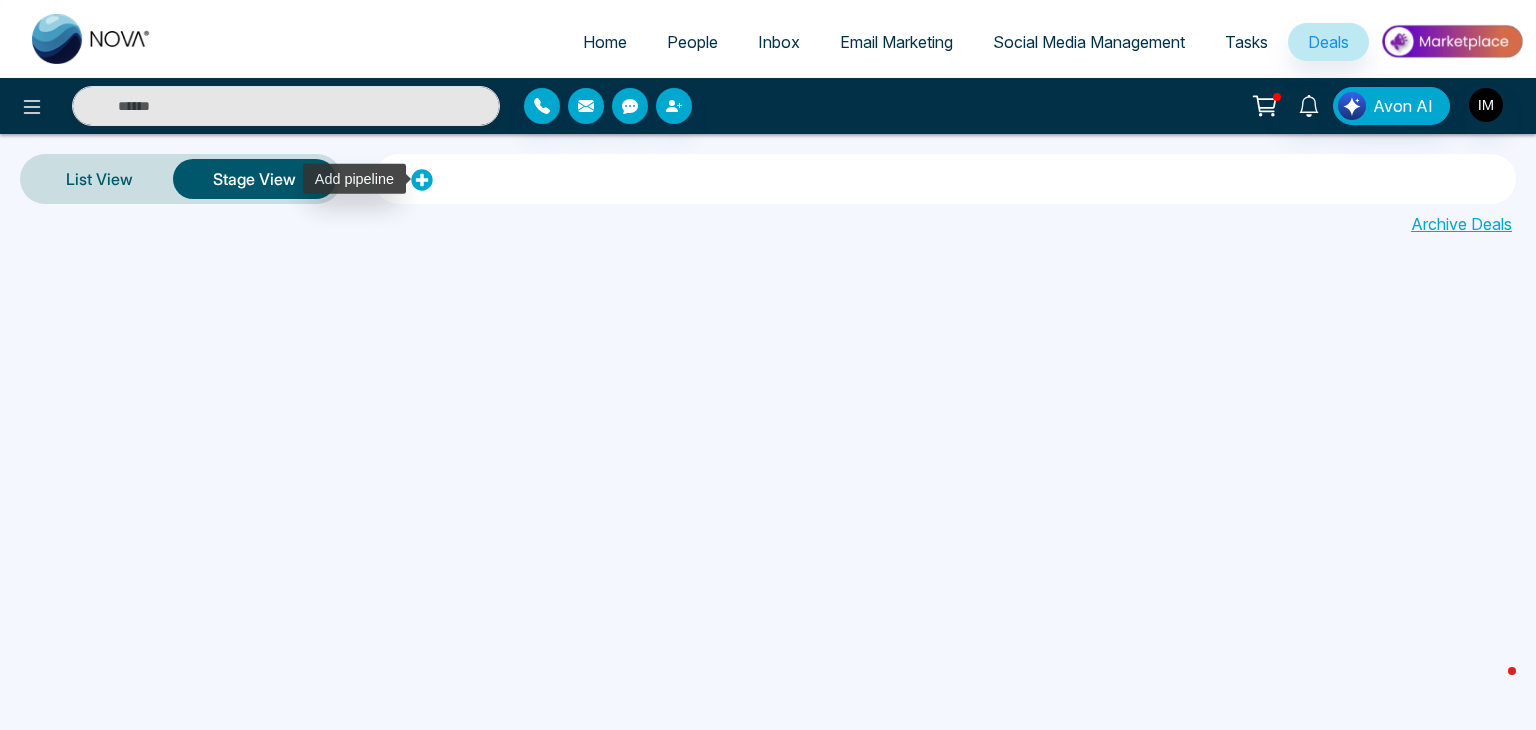 click 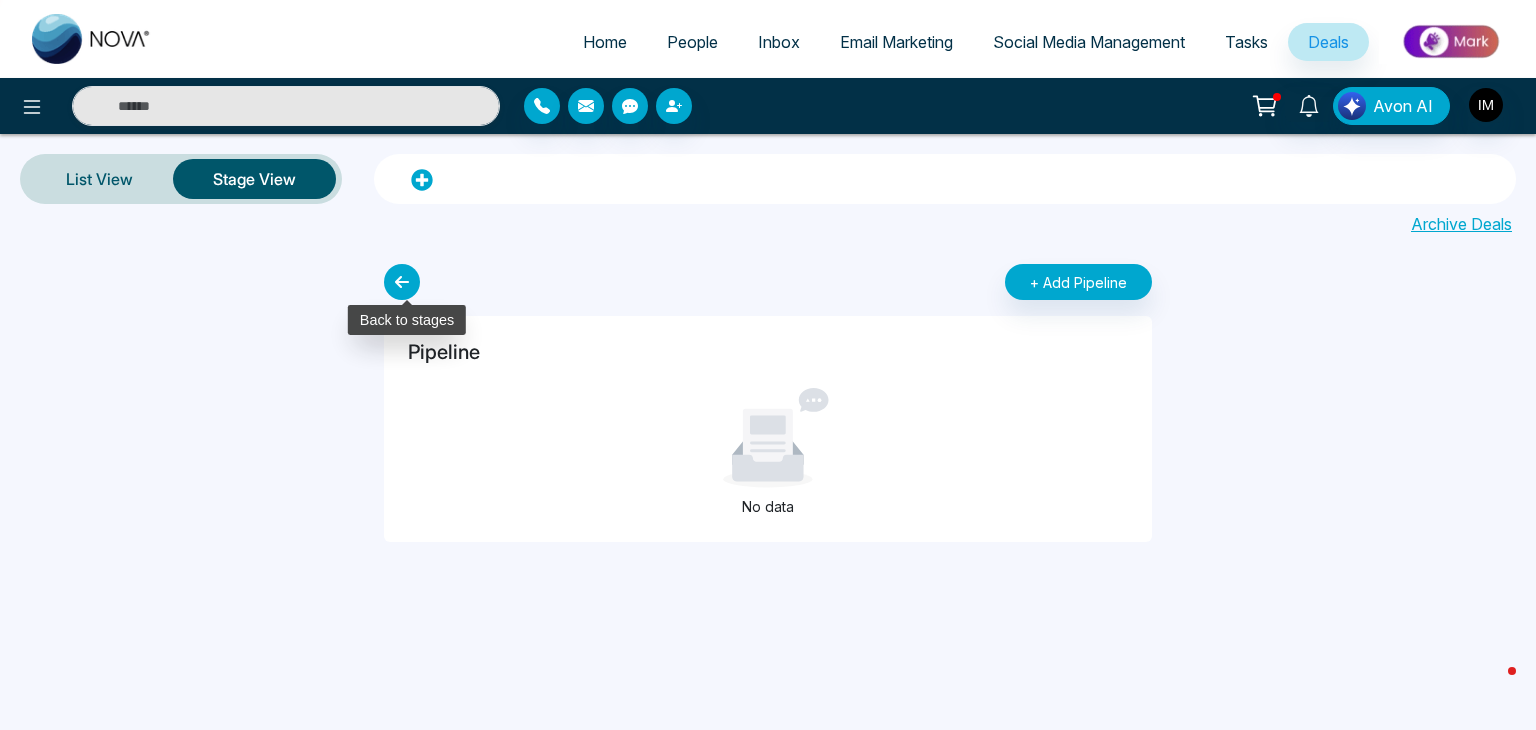 click at bounding box center [402, 282] 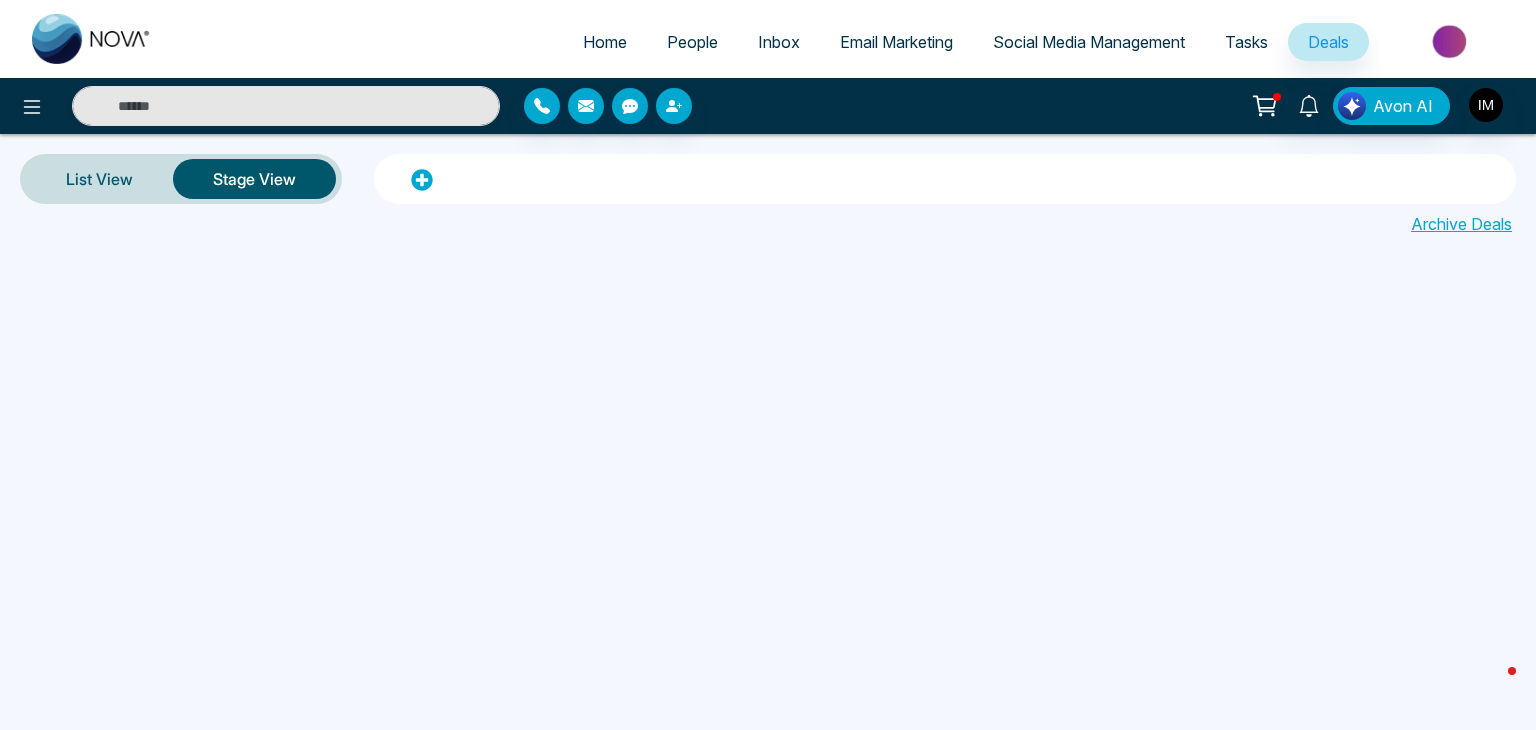 click on "List View" at bounding box center (99, 179) 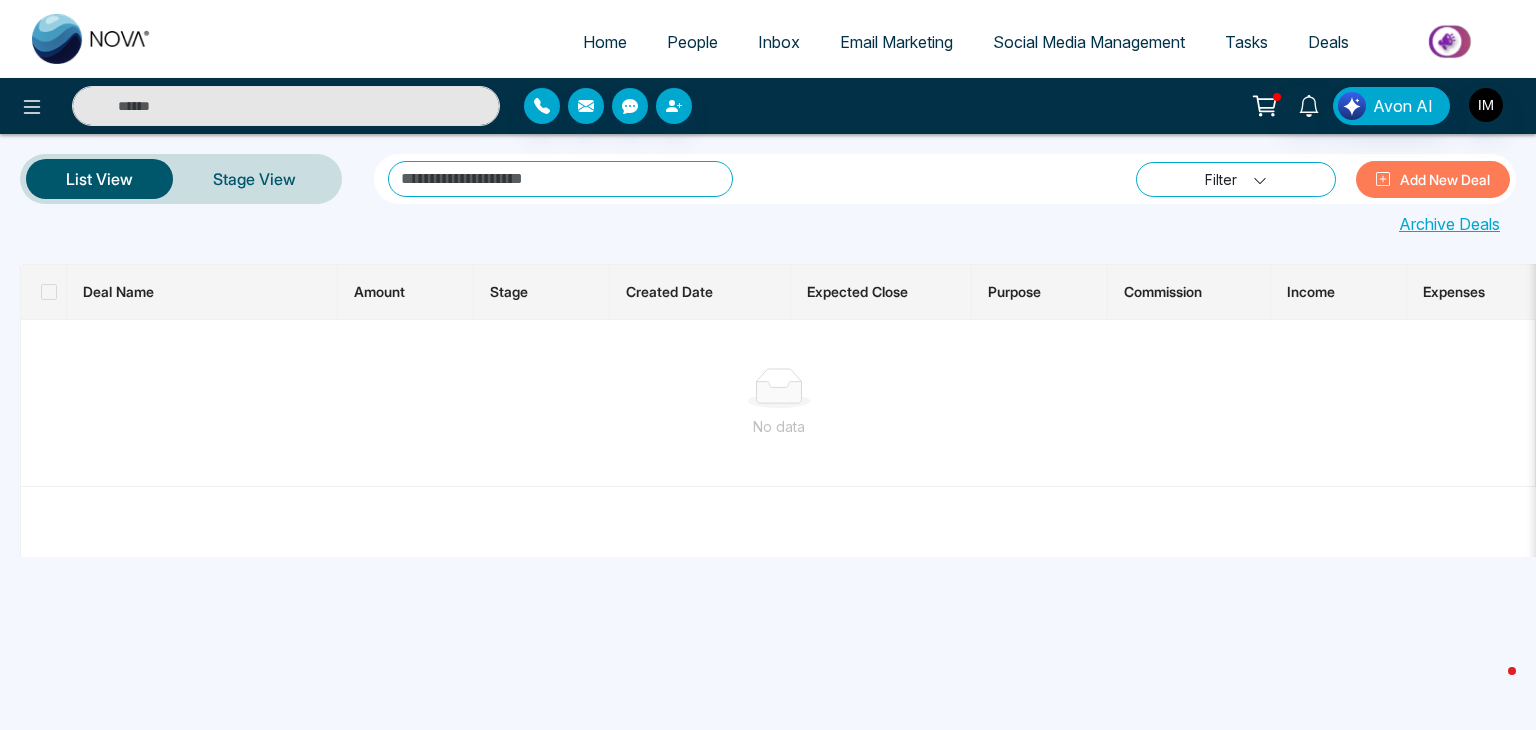 click on "Filter" at bounding box center (1236, 179) 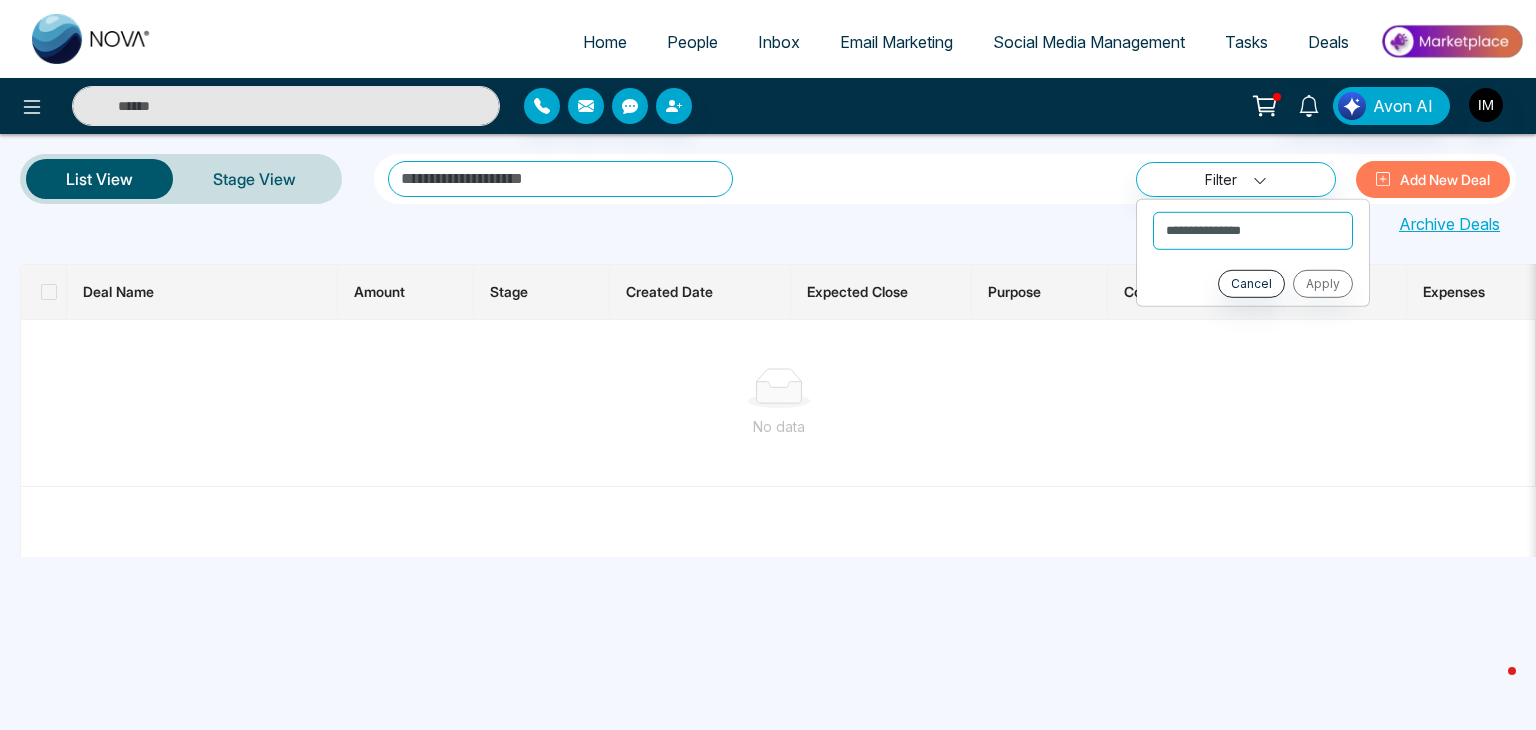 click on "People" at bounding box center [692, 42] 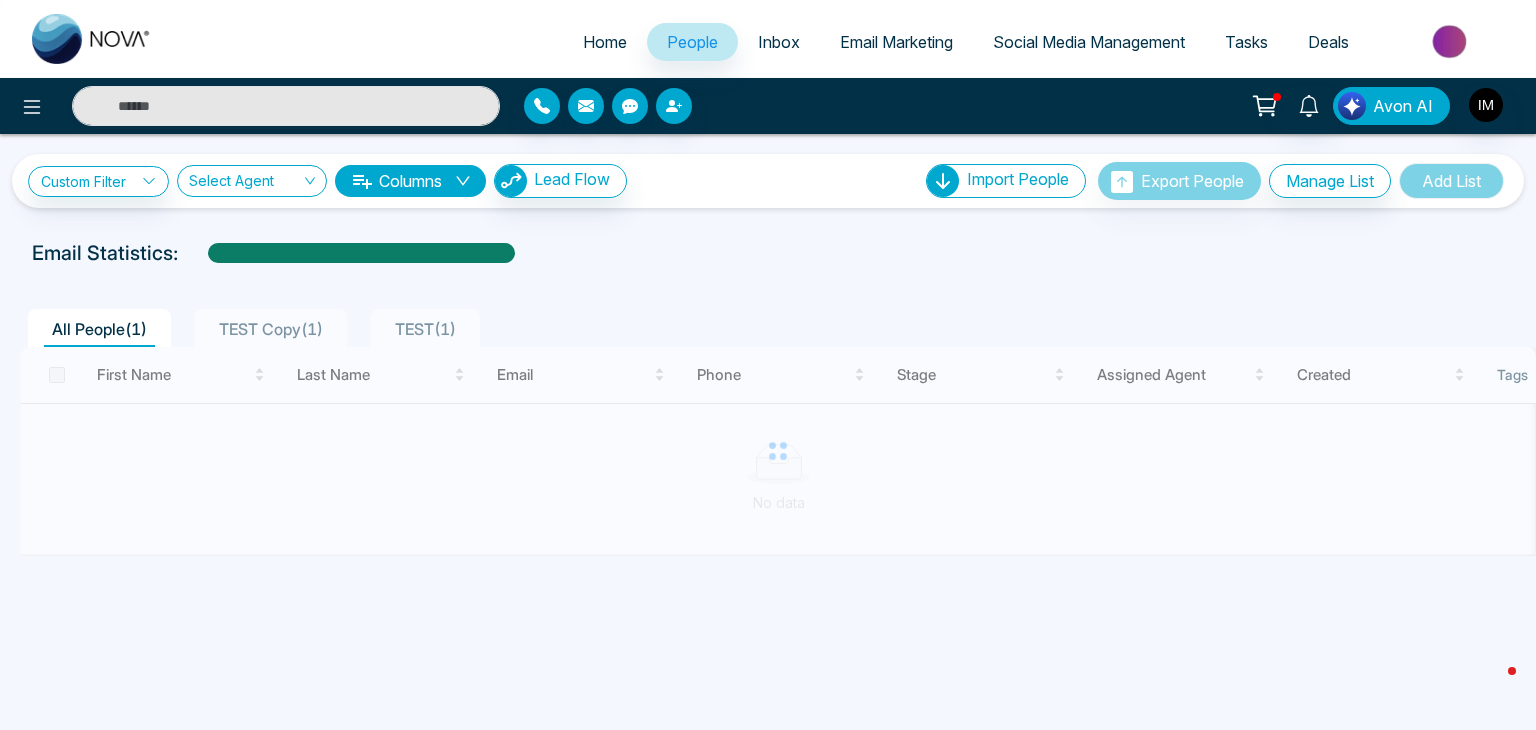 click on "Avon AI" at bounding box center [1403, 106] 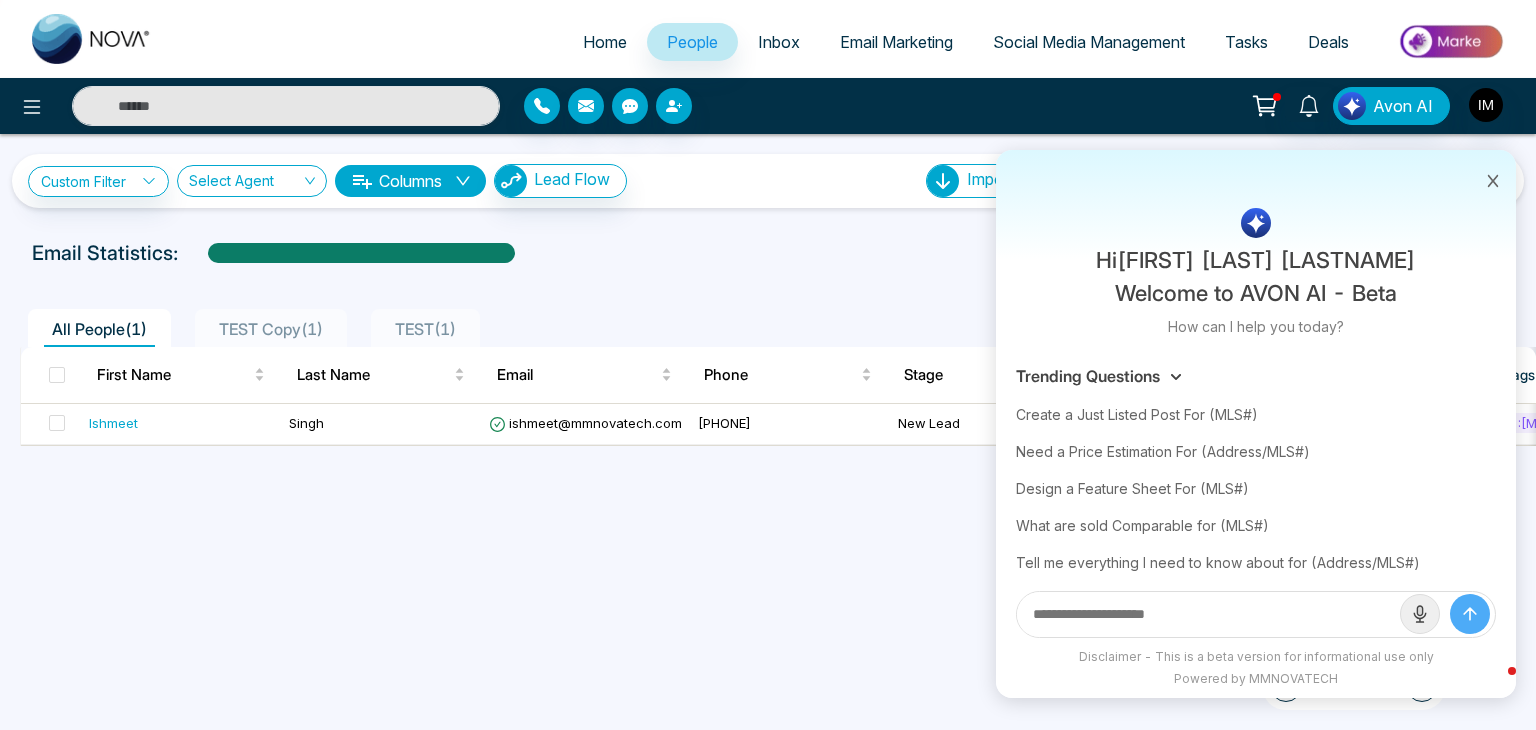 click 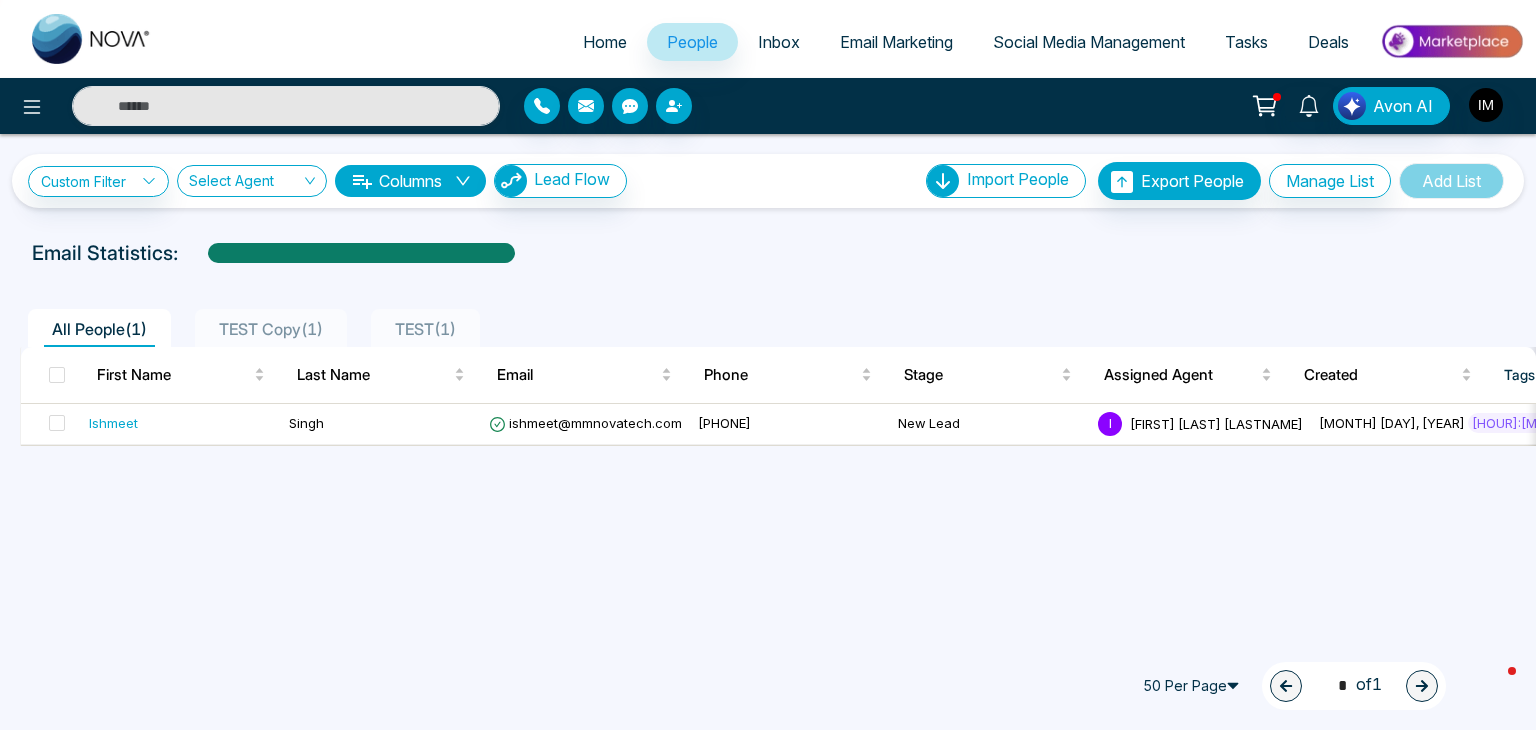 click on "Home" at bounding box center (605, 42) 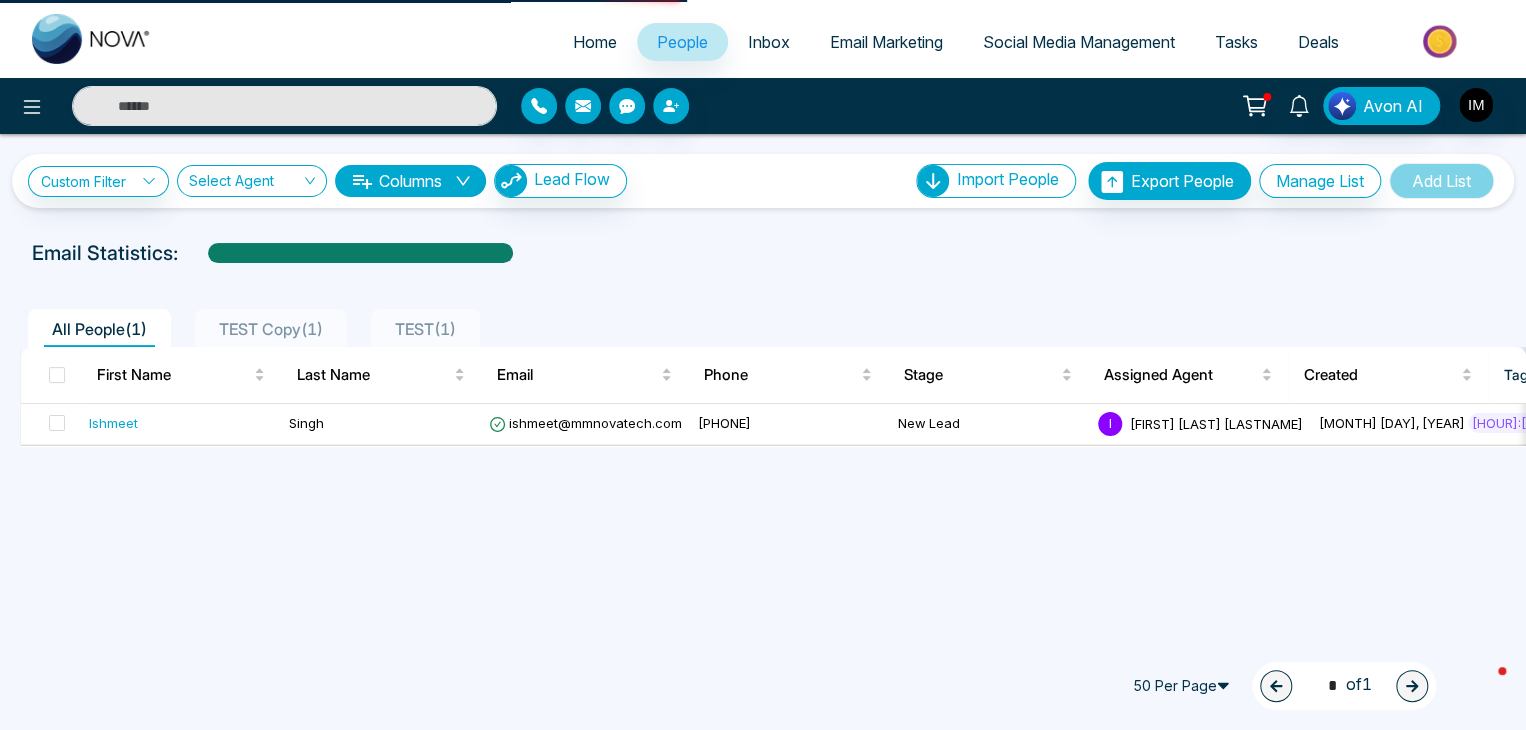 select on "*" 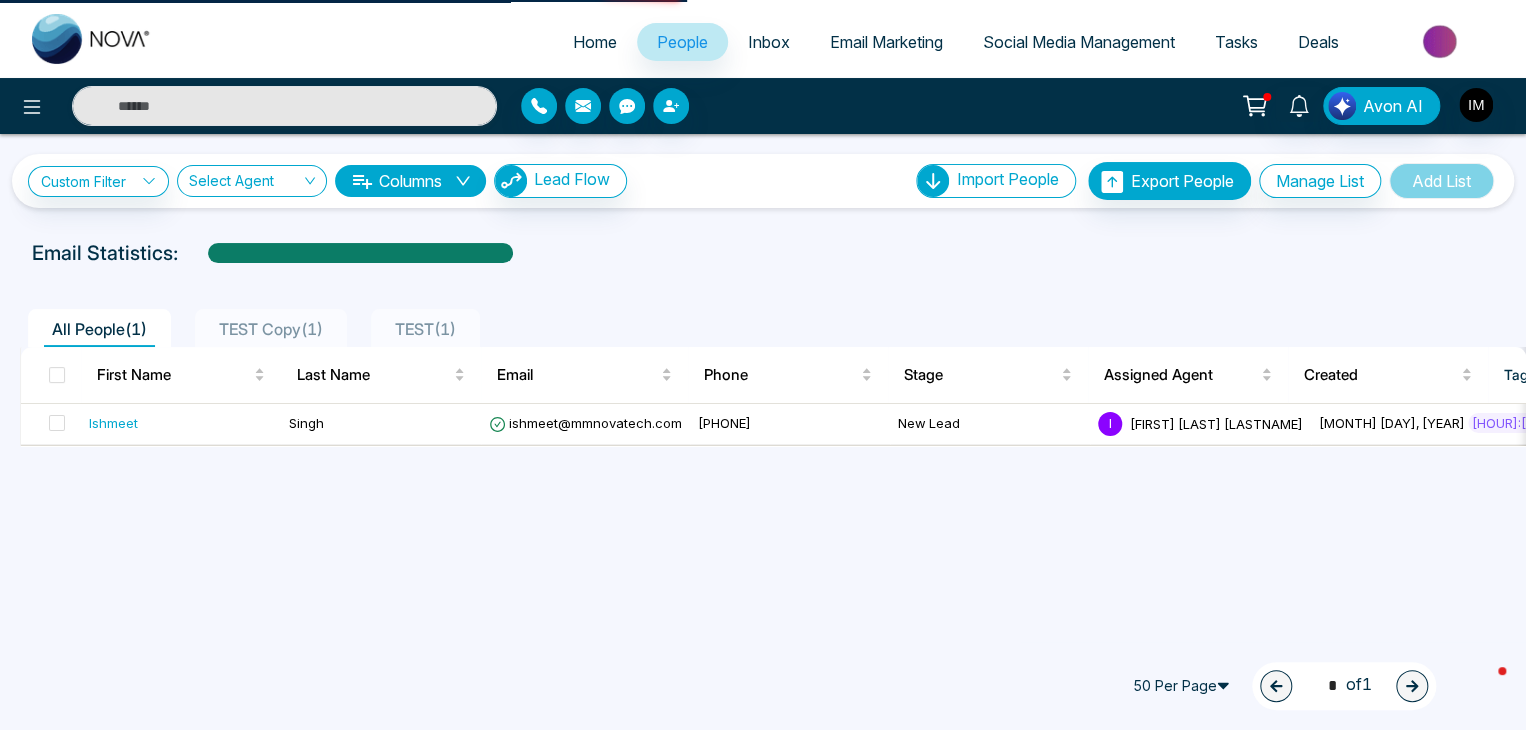 select on "*" 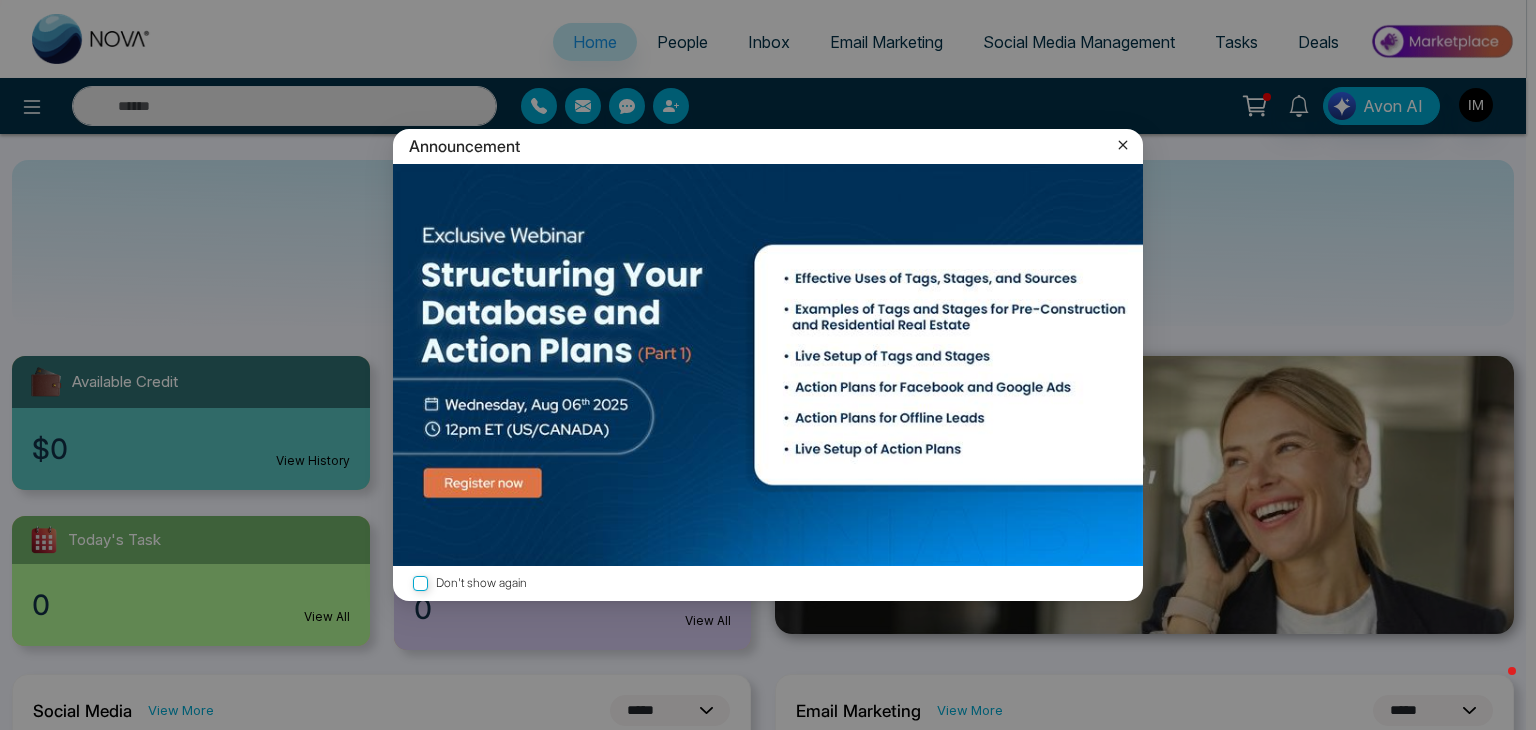 click 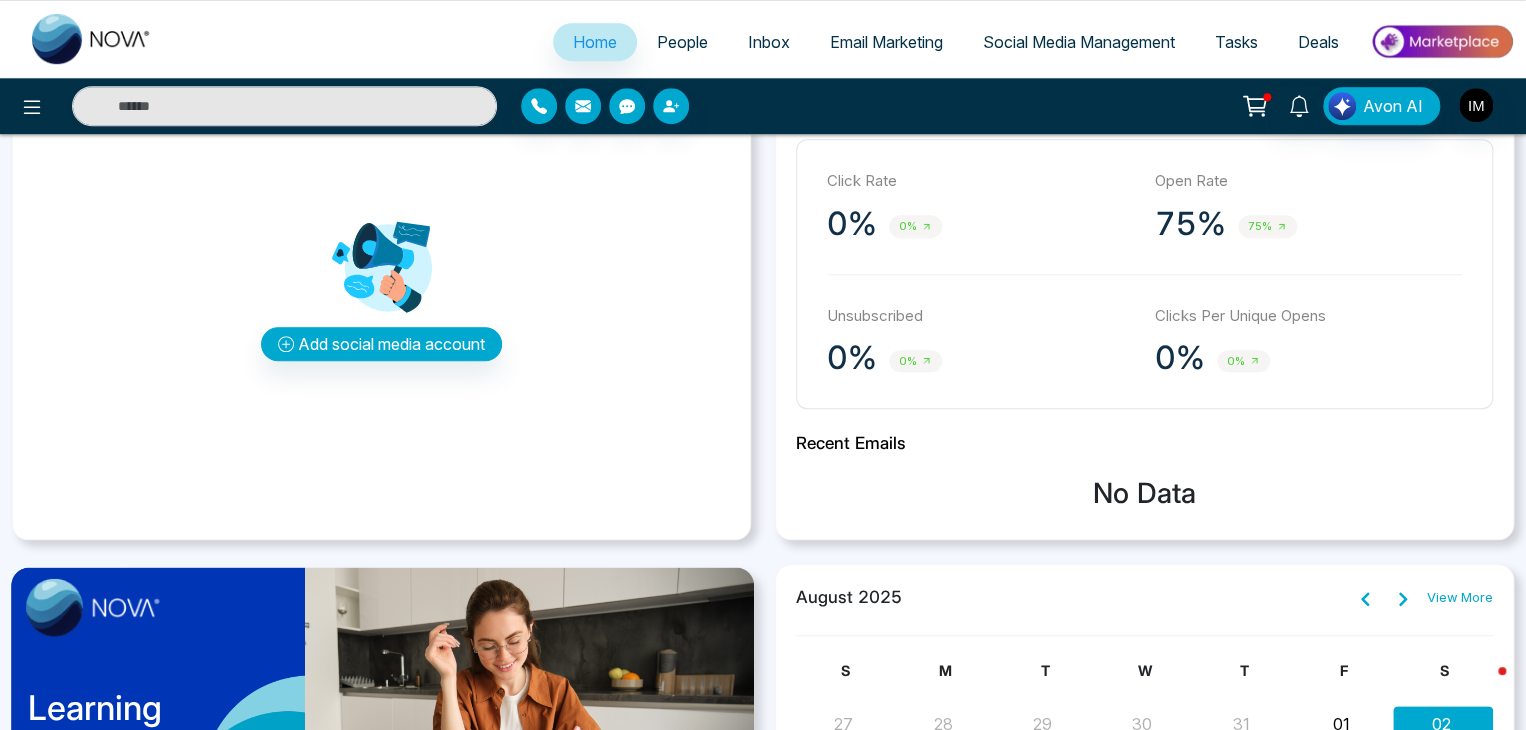scroll, scrollTop: 602, scrollLeft: 0, axis: vertical 